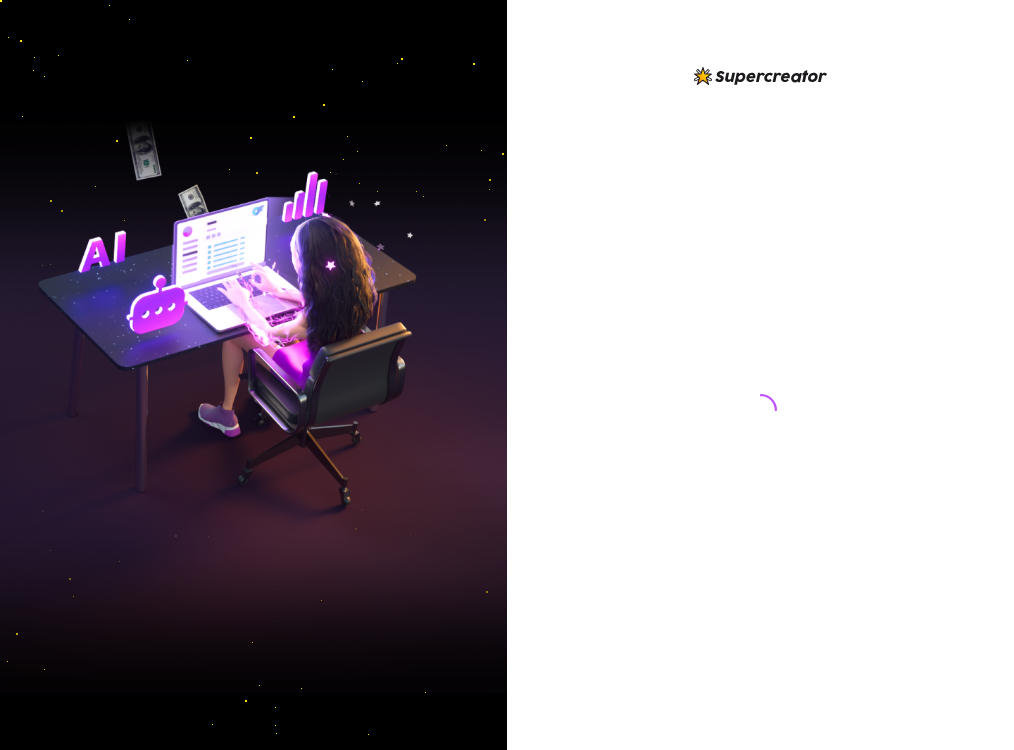 scroll, scrollTop: 0, scrollLeft: 0, axis: both 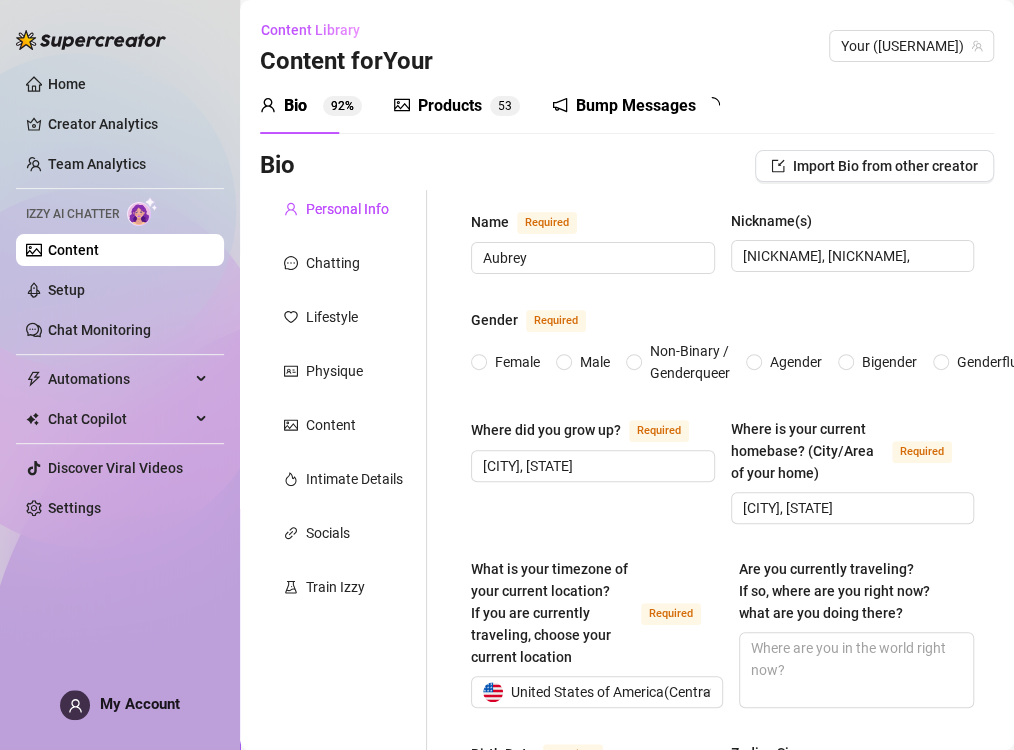 type 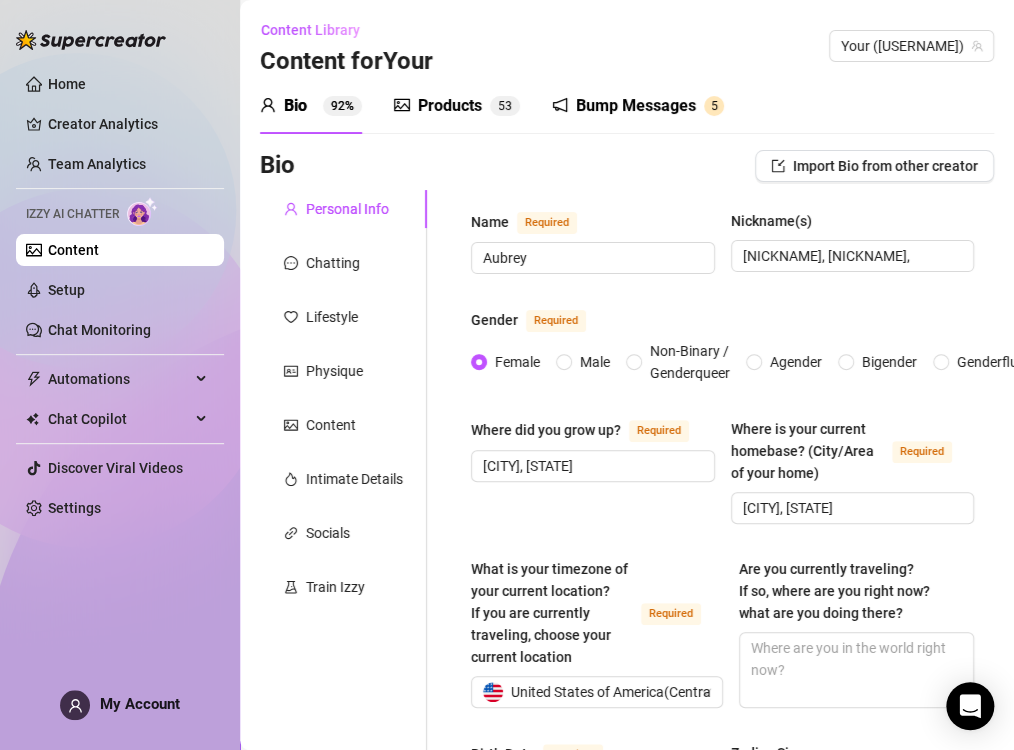 click at bounding box center [142, 211] 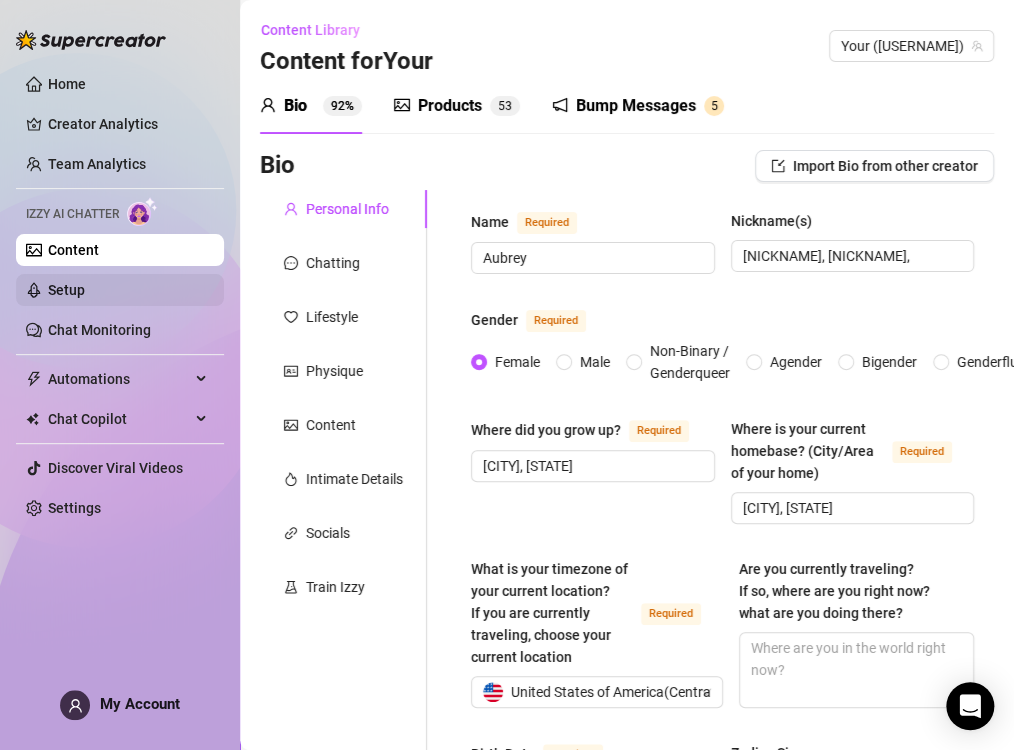 drag, startPoint x: 115, startPoint y: 303, endPoint x: 115, endPoint y: 290, distance: 13 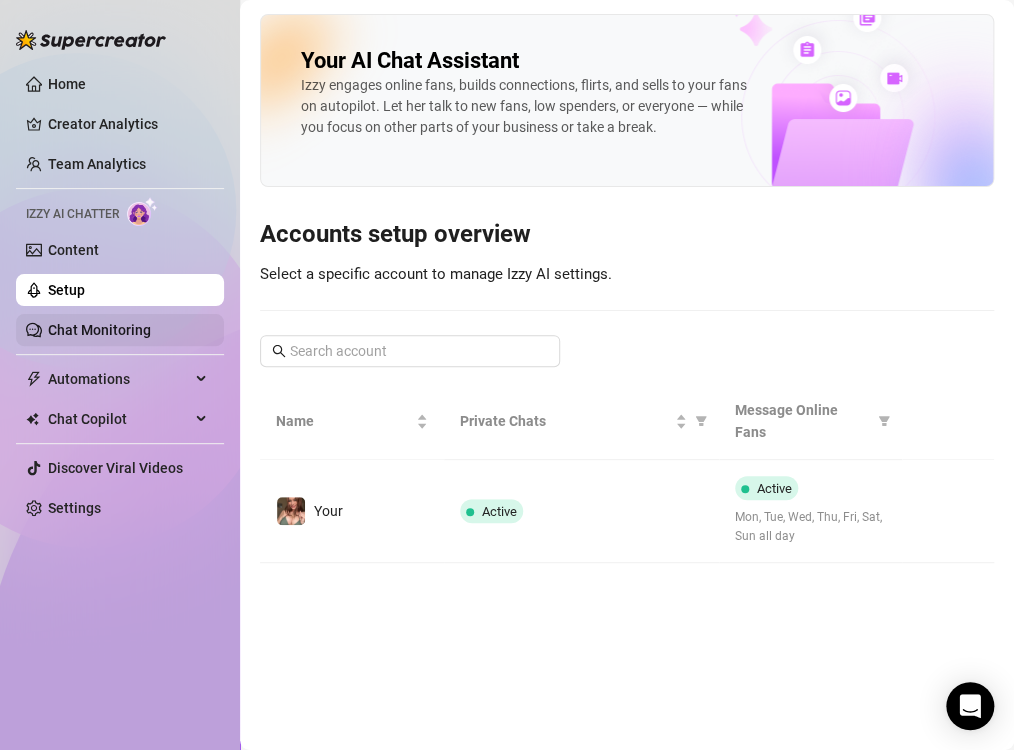 click on "Chat Monitoring" at bounding box center [99, 330] 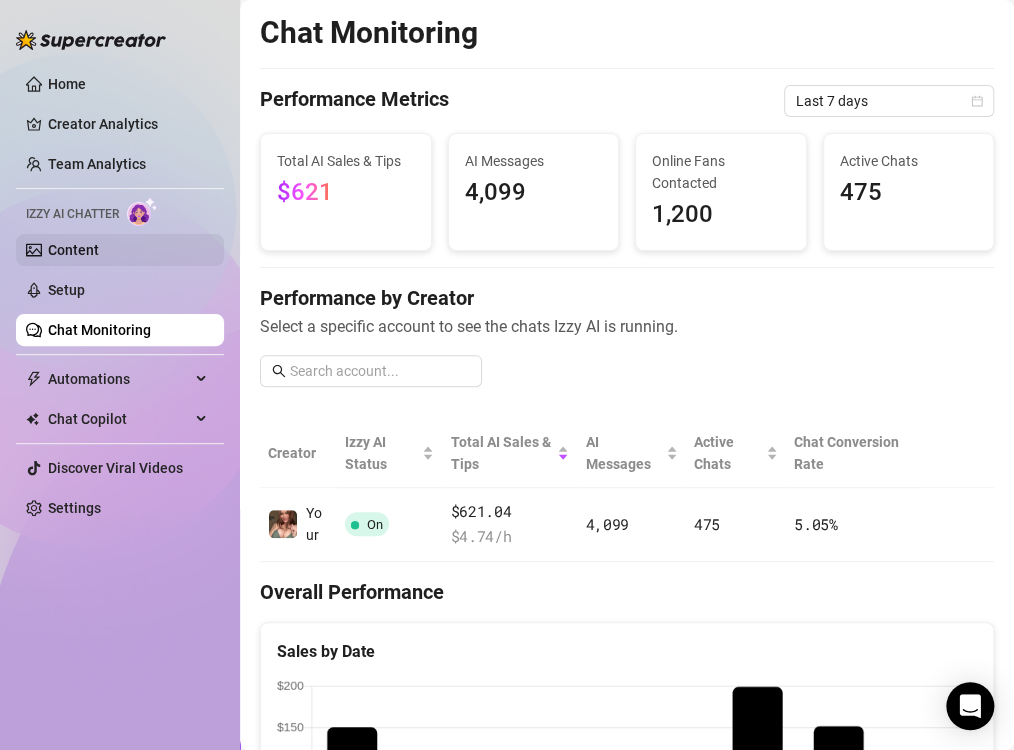 click on "Content" at bounding box center (73, 250) 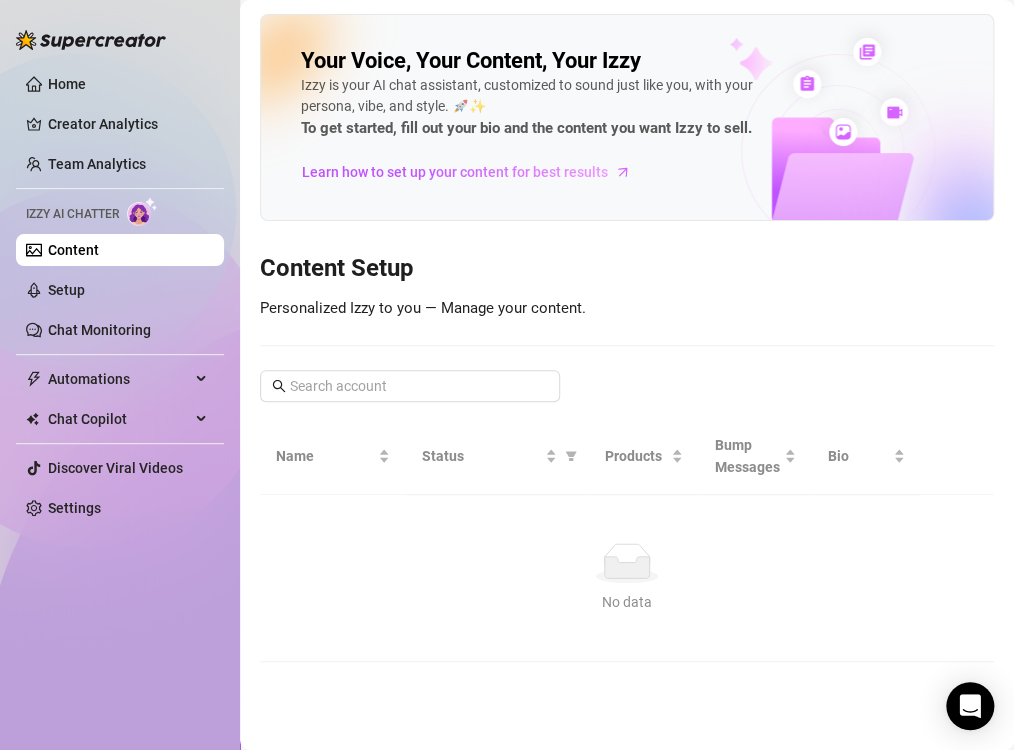 click on "Content" at bounding box center (73, 250) 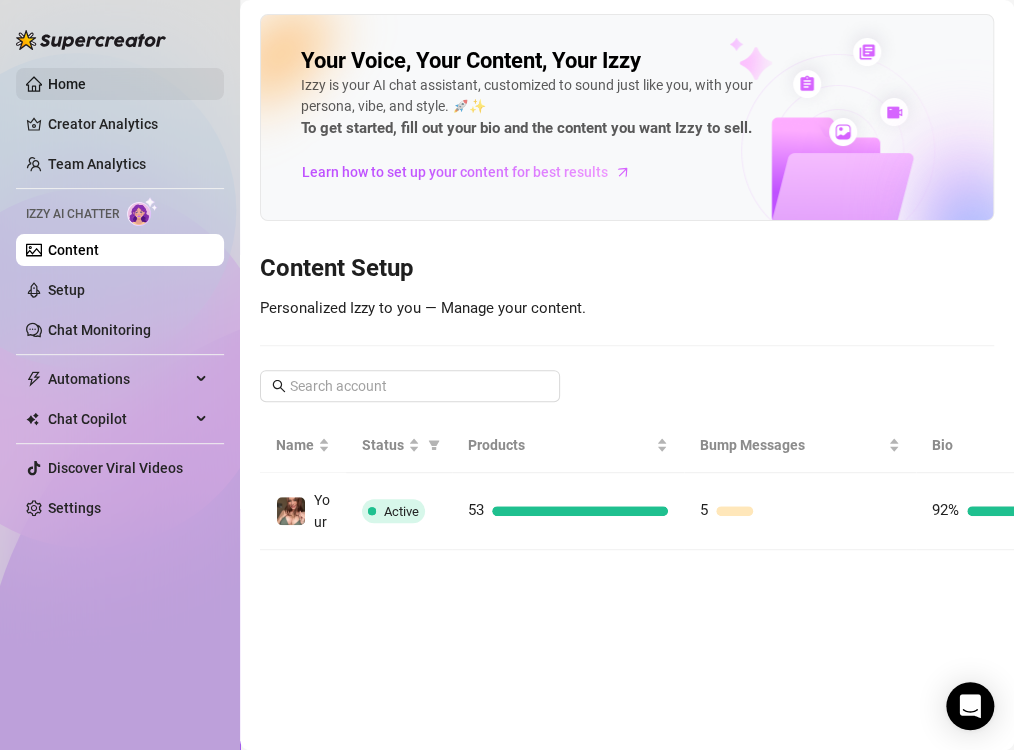 click on "Home" at bounding box center [67, 84] 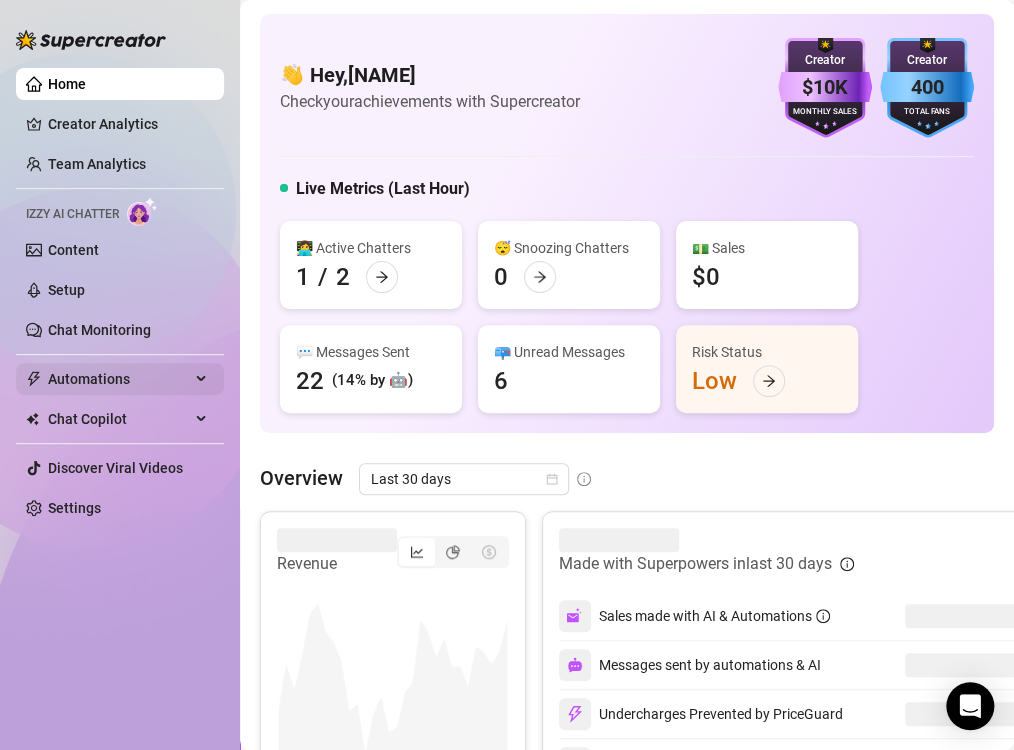 click on "Automations" at bounding box center (119, 379) 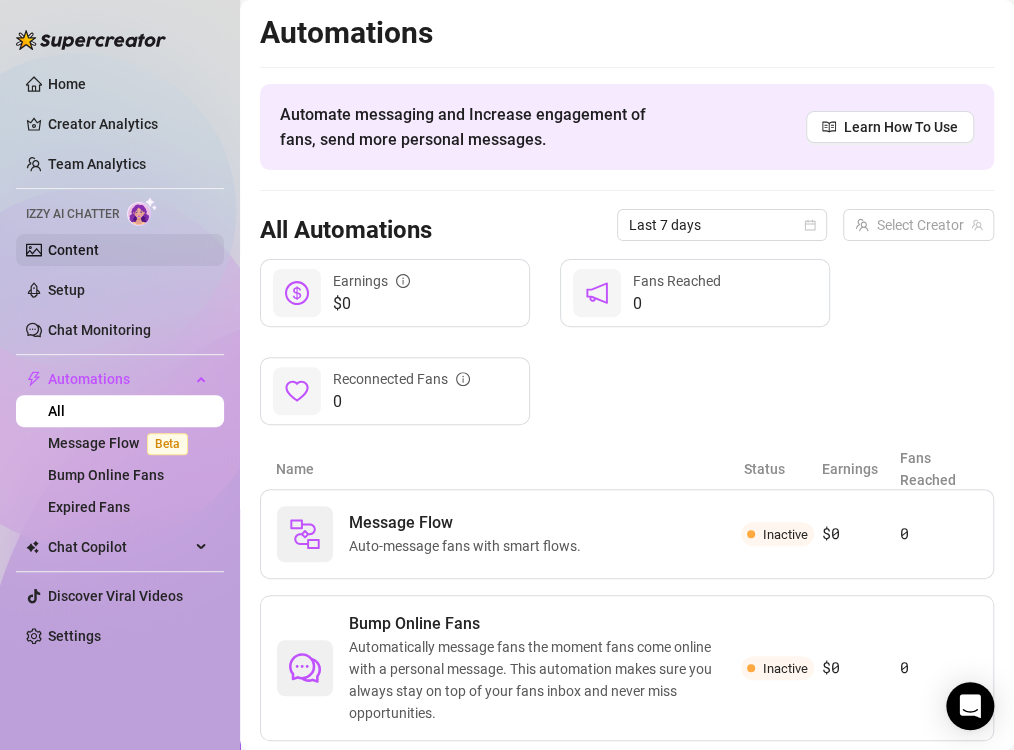click on "Content" at bounding box center (73, 250) 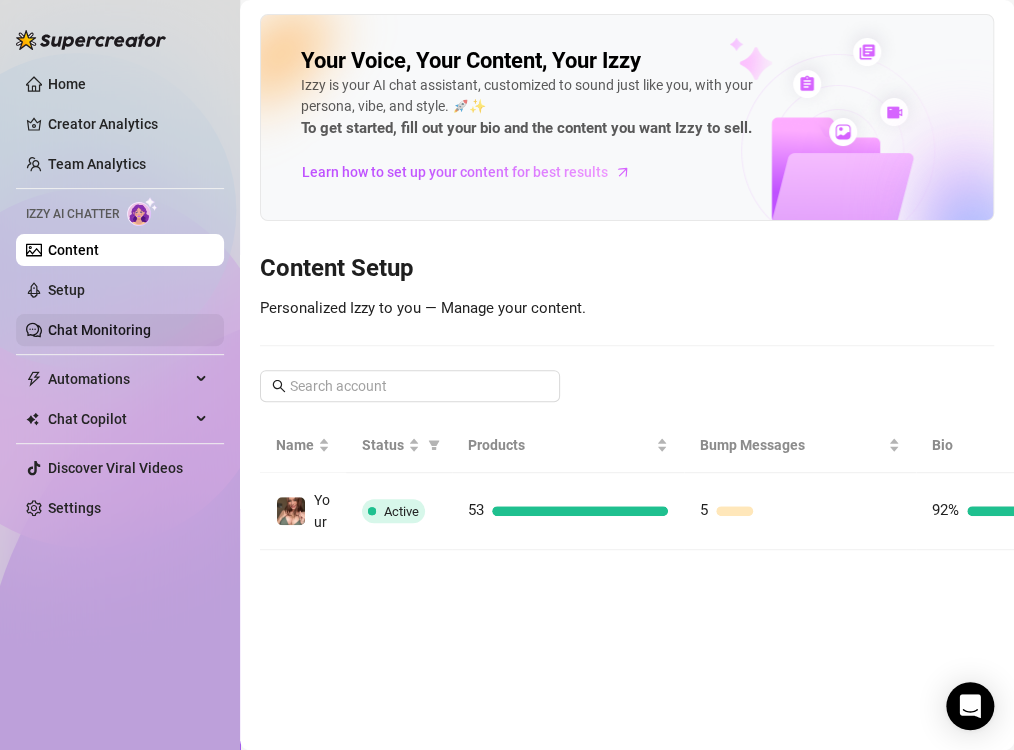 click on "Chat Monitoring" at bounding box center [99, 330] 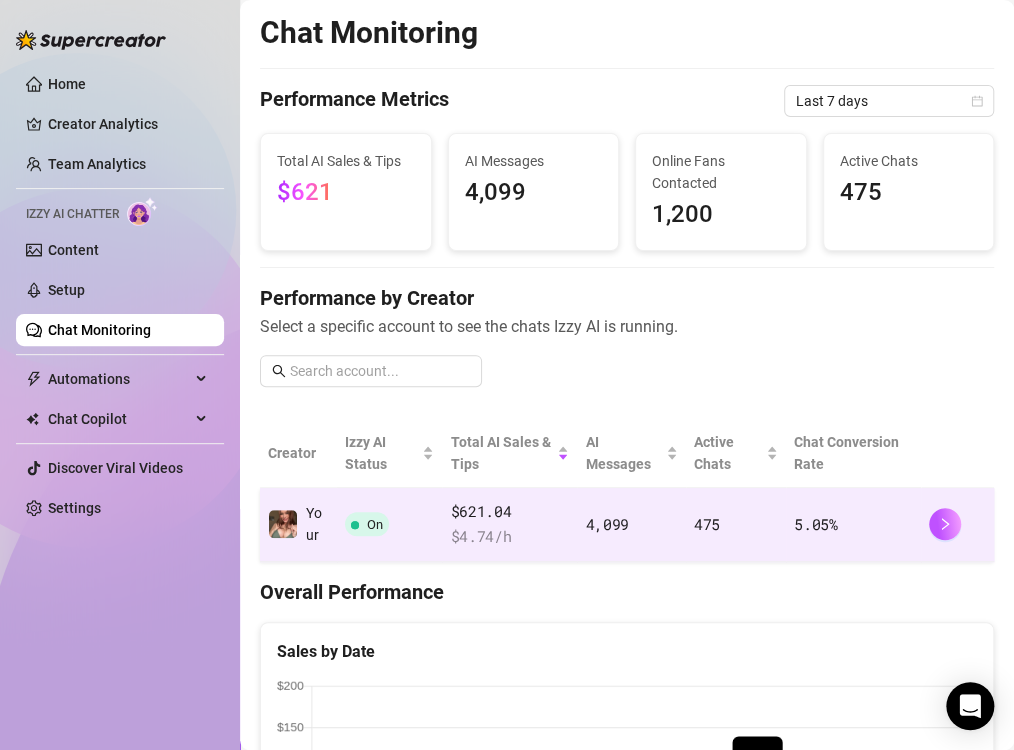 click on "On" at bounding box center [367, 524] 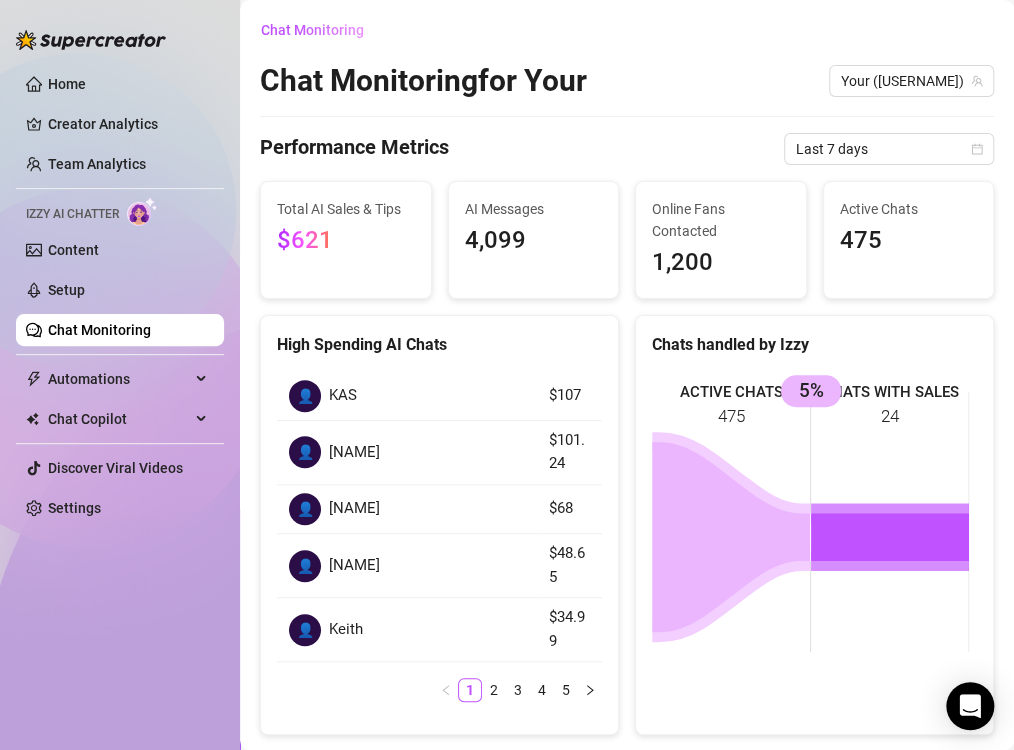 click on "Home Creator Analytics   Team Analytics Izzy AI Chatter Content Setup Chat Monitoring Automations All Message Flow Beta Bump Online Fans Expired Fans Chat Copilot Discover Viral Videos Settings" at bounding box center (120, 296) 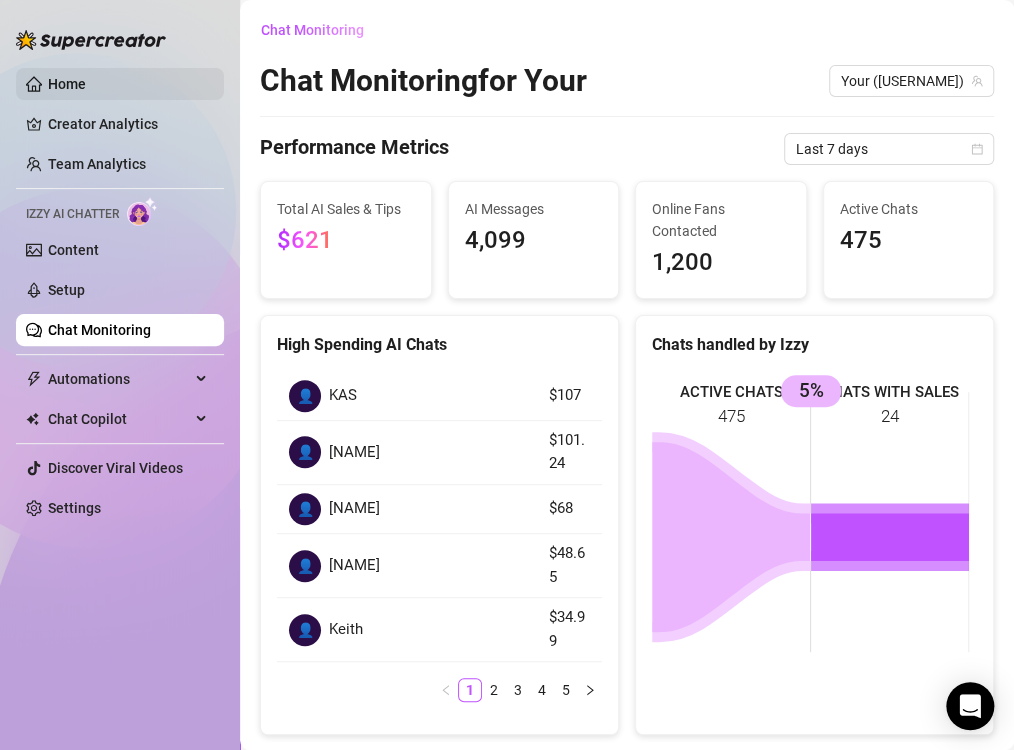 click on "Home" at bounding box center (67, 84) 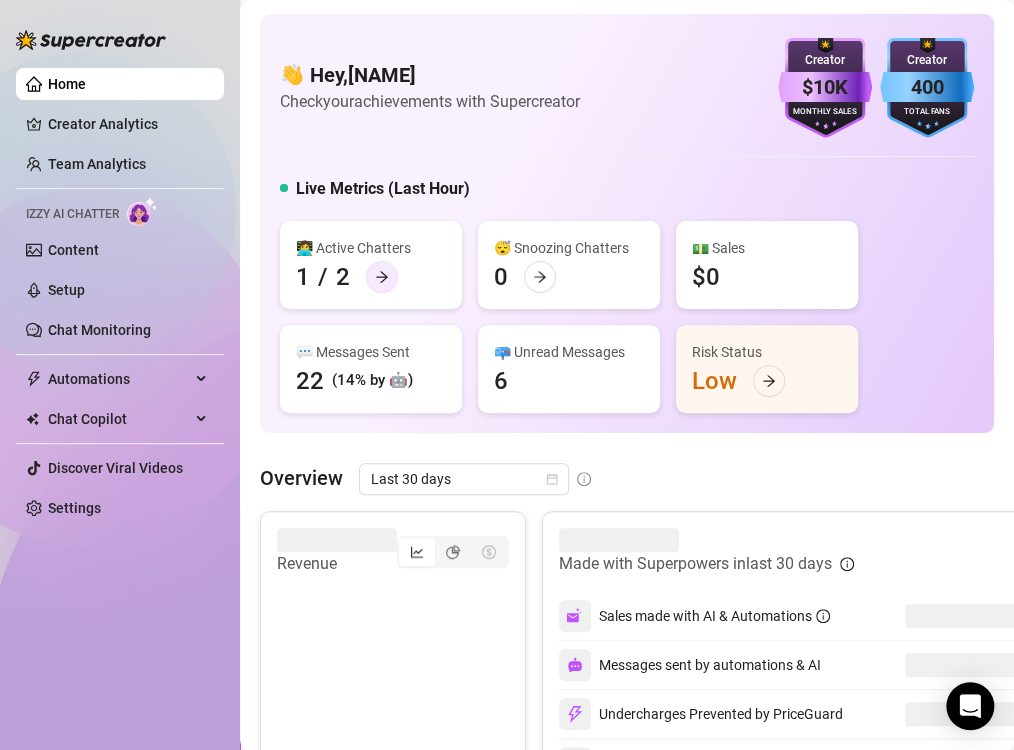 click 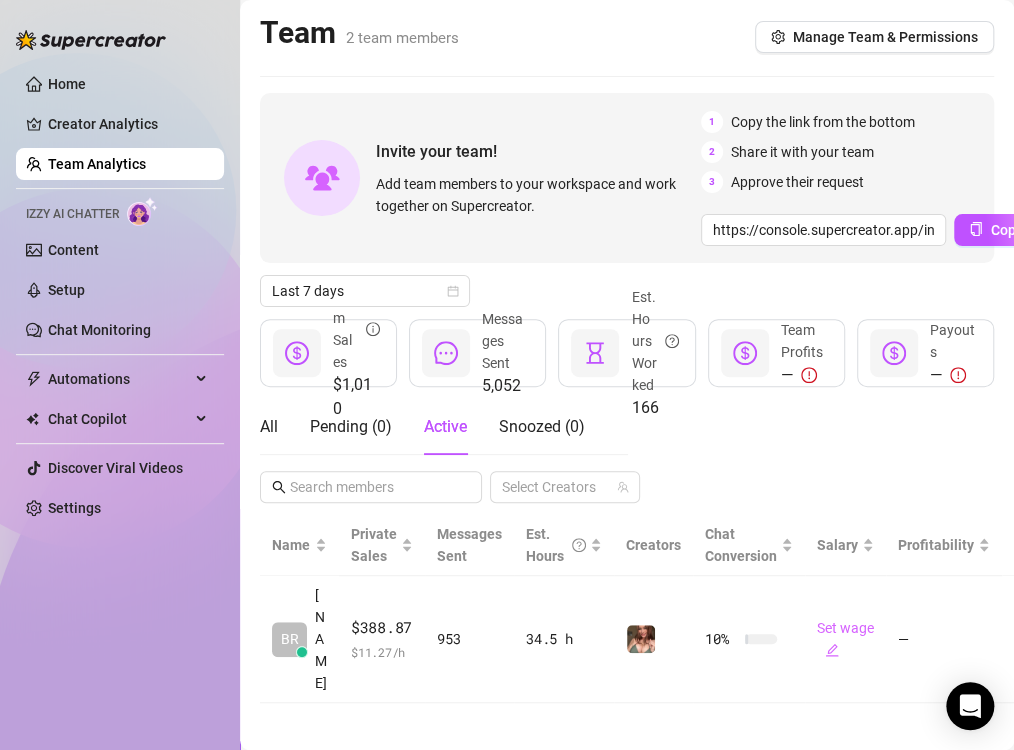 click on "Team Analytics" at bounding box center [97, 164] 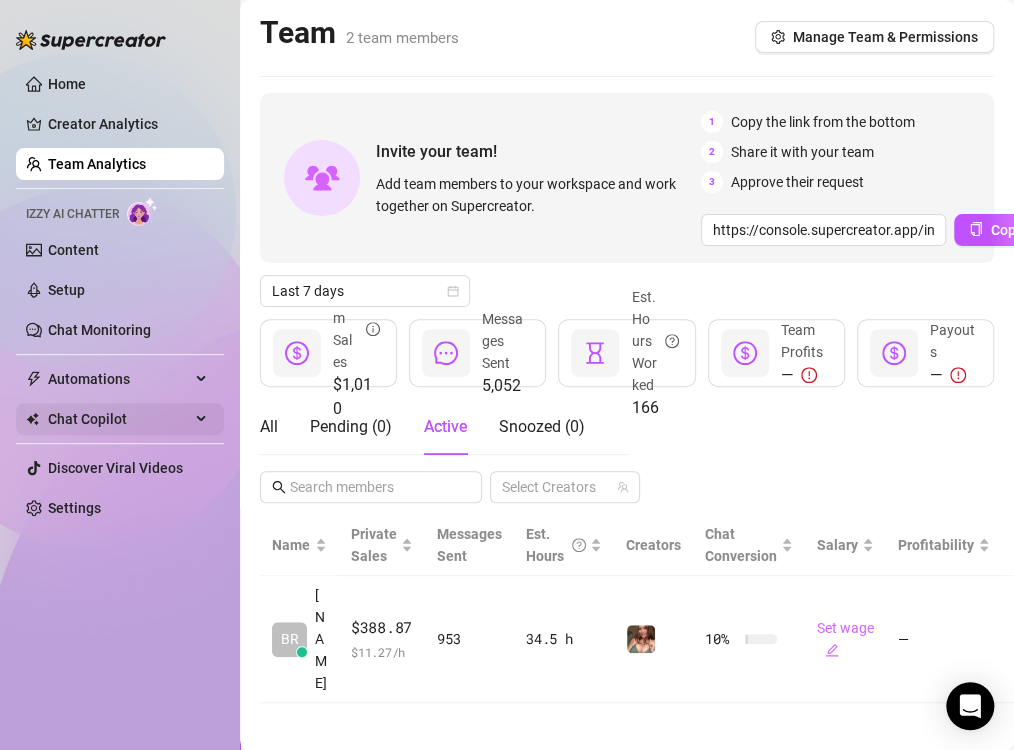 click on "Chat Copilot" at bounding box center [119, 419] 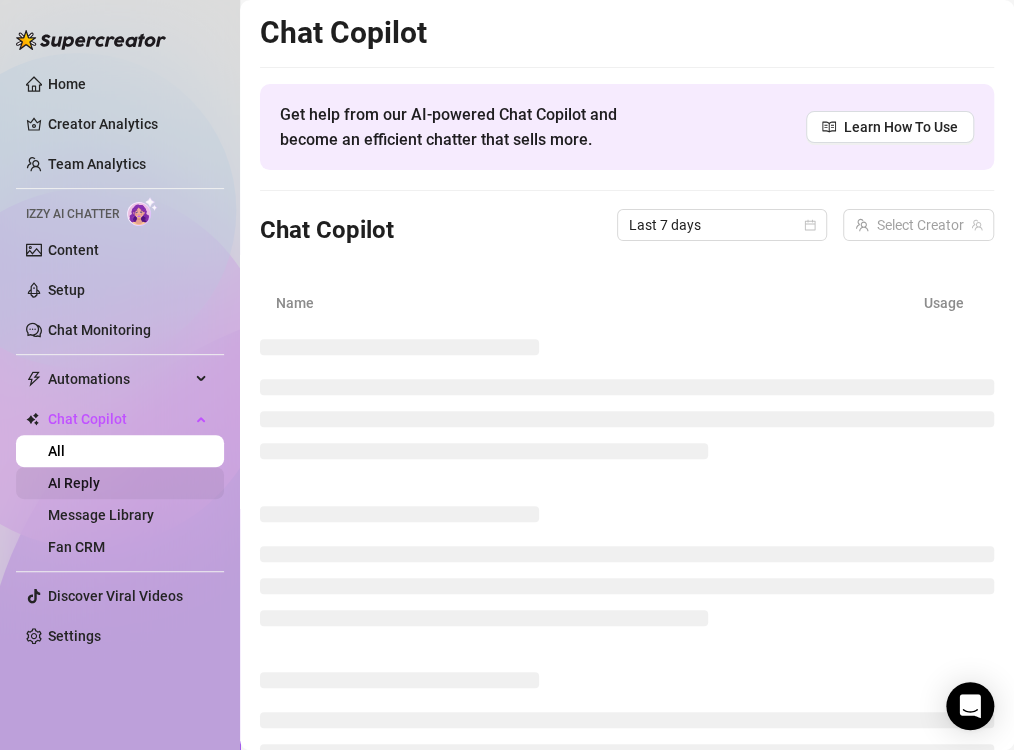 click on "AI Reply" at bounding box center (74, 483) 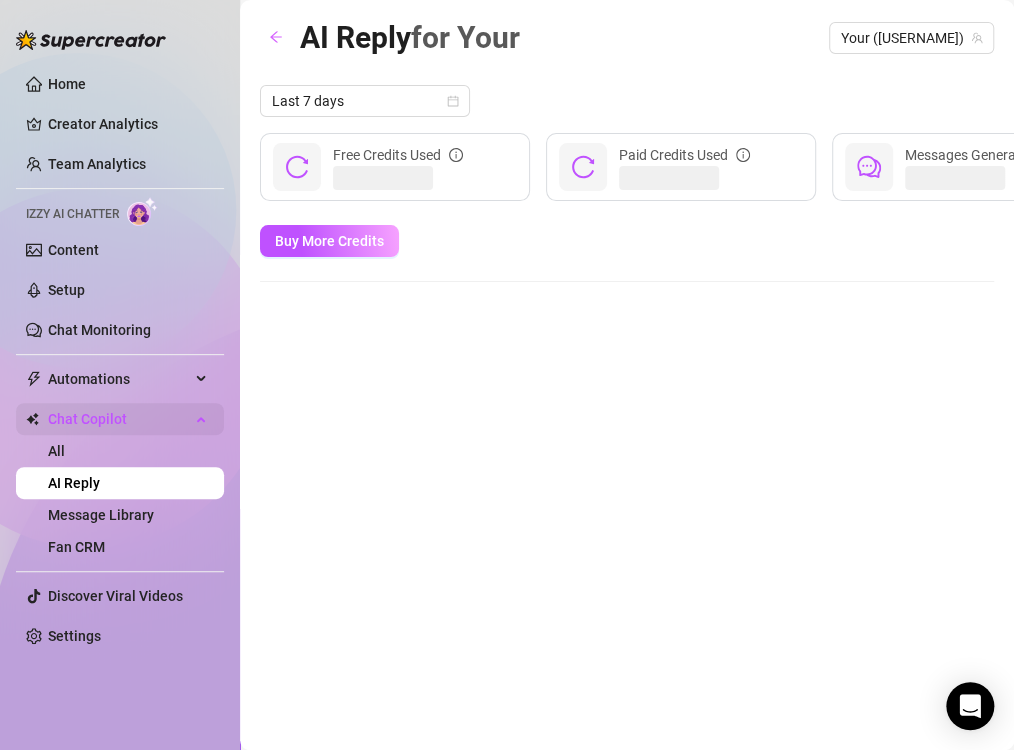 click on "Chat Copilot" at bounding box center (119, 419) 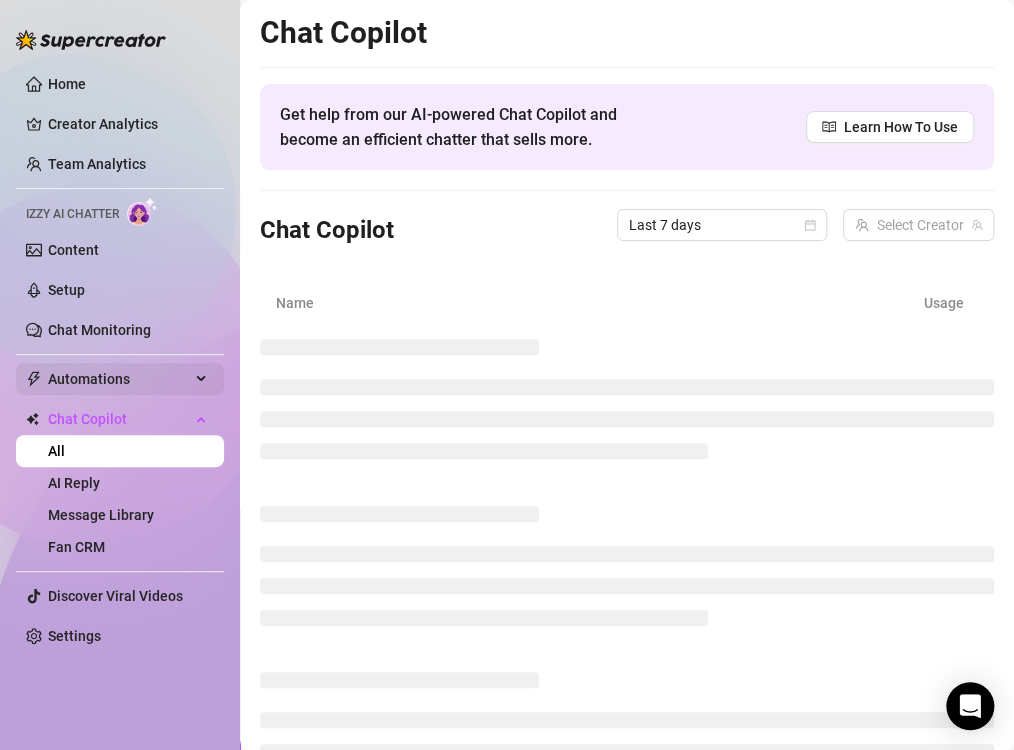 click on "Automations" at bounding box center [119, 379] 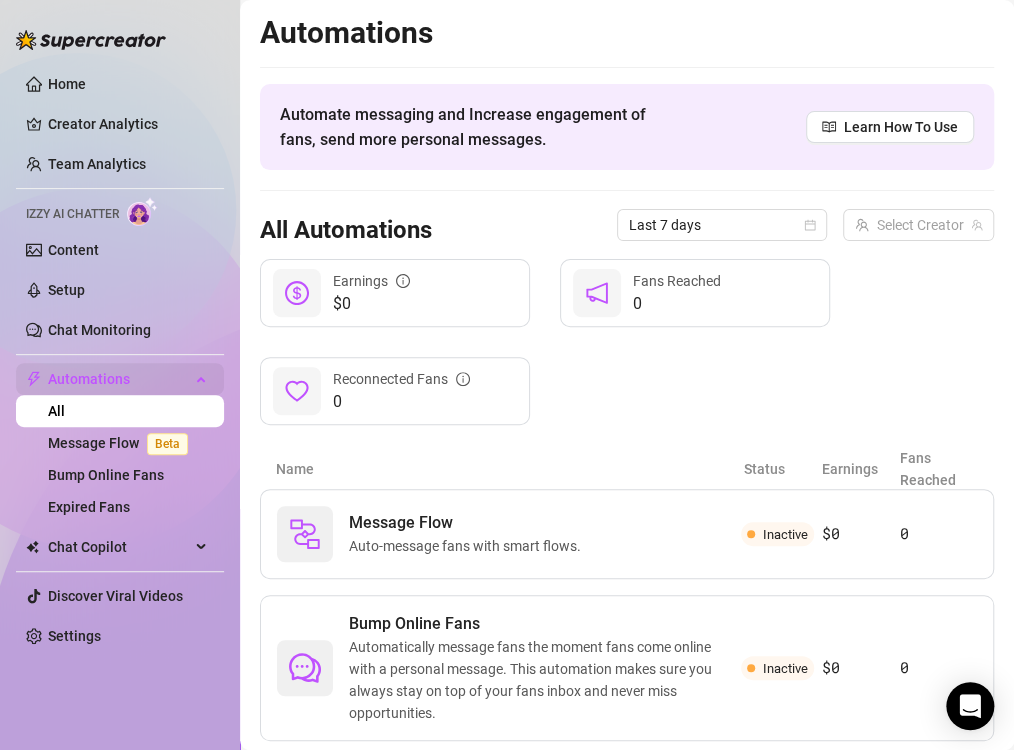 click on "Automations" at bounding box center [119, 379] 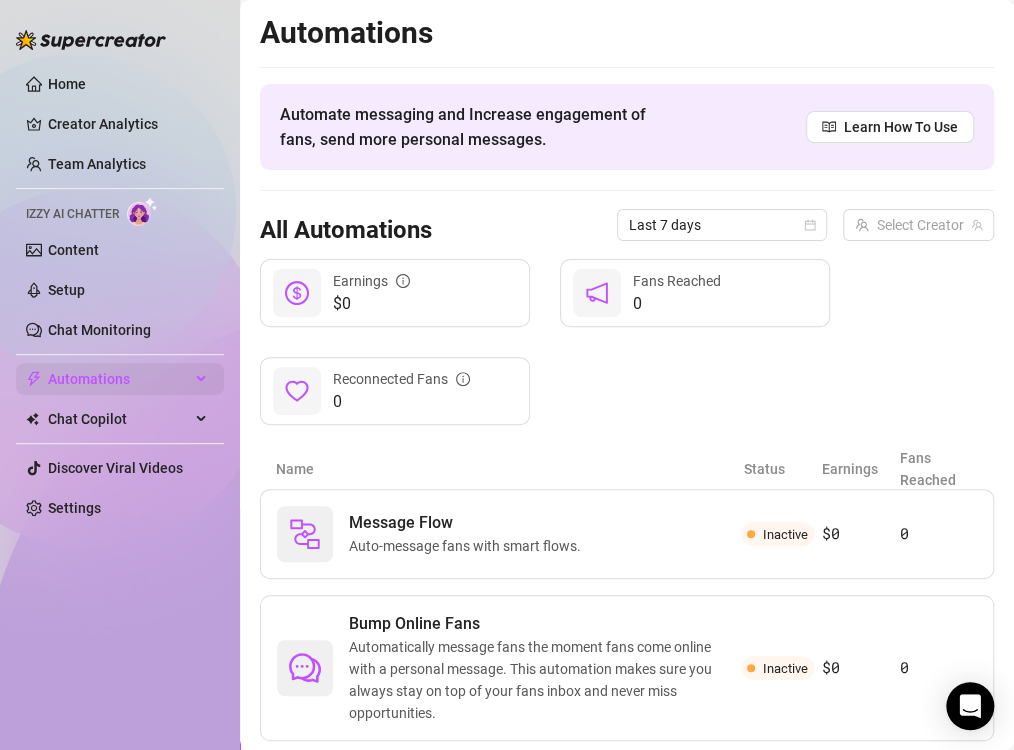 click on "Automations" at bounding box center [119, 379] 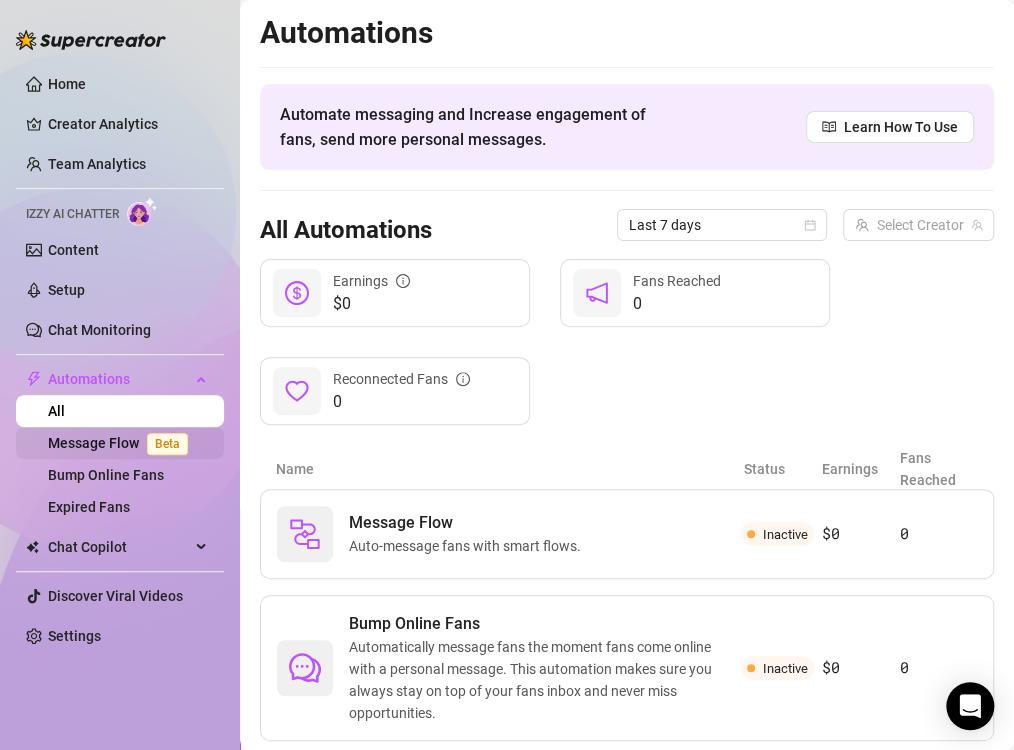 click on "Message Flow Beta" at bounding box center [122, 443] 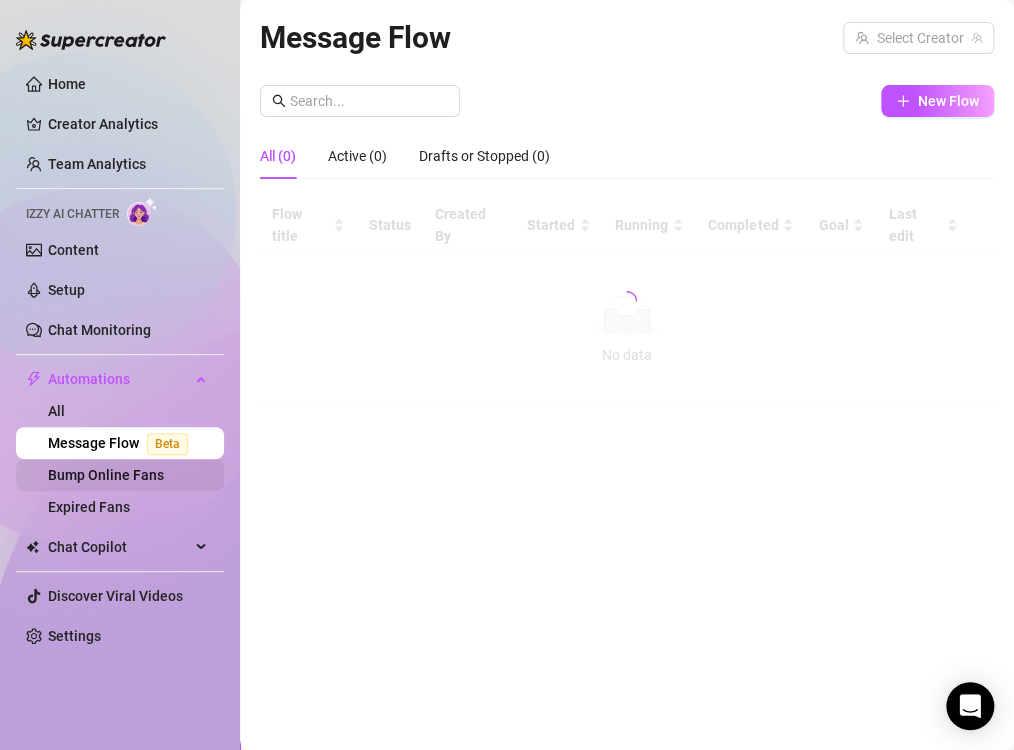 click on "Bump Online Fans" at bounding box center (106, 475) 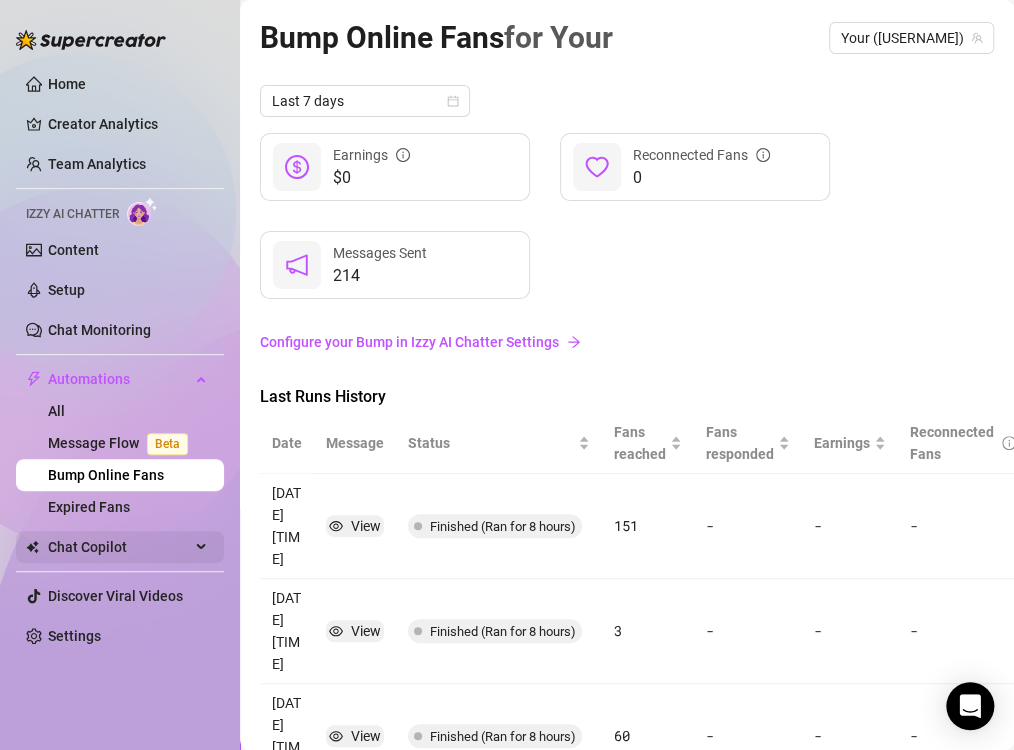 click on "Chat Copilot" at bounding box center (119, 547) 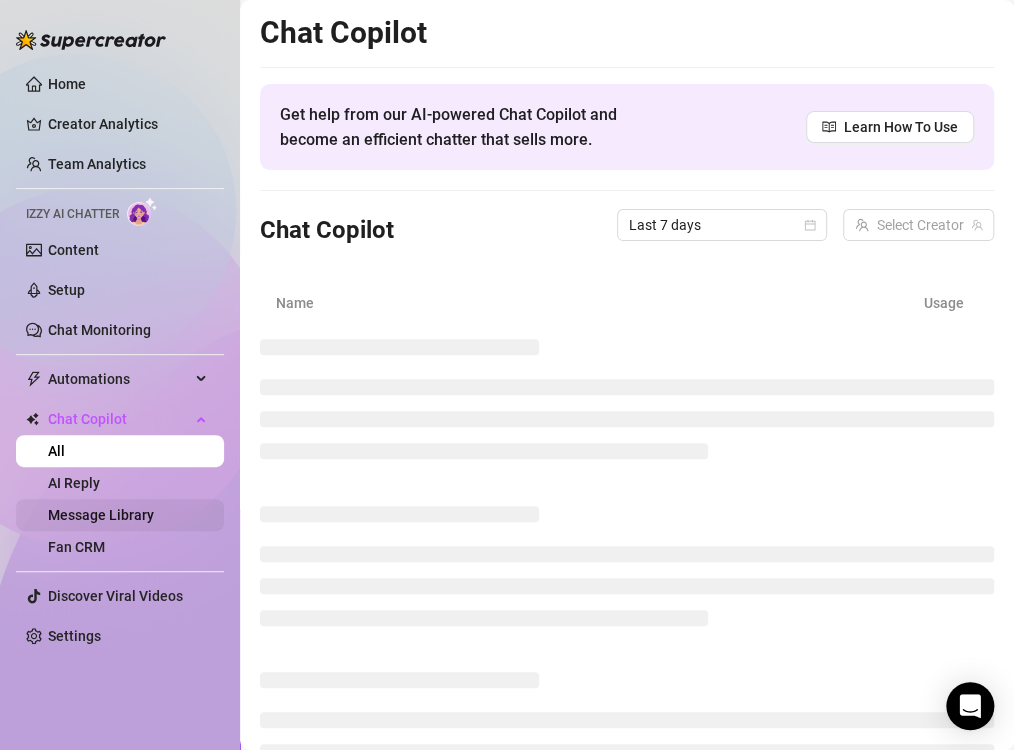 click on "Message Library" at bounding box center (101, 515) 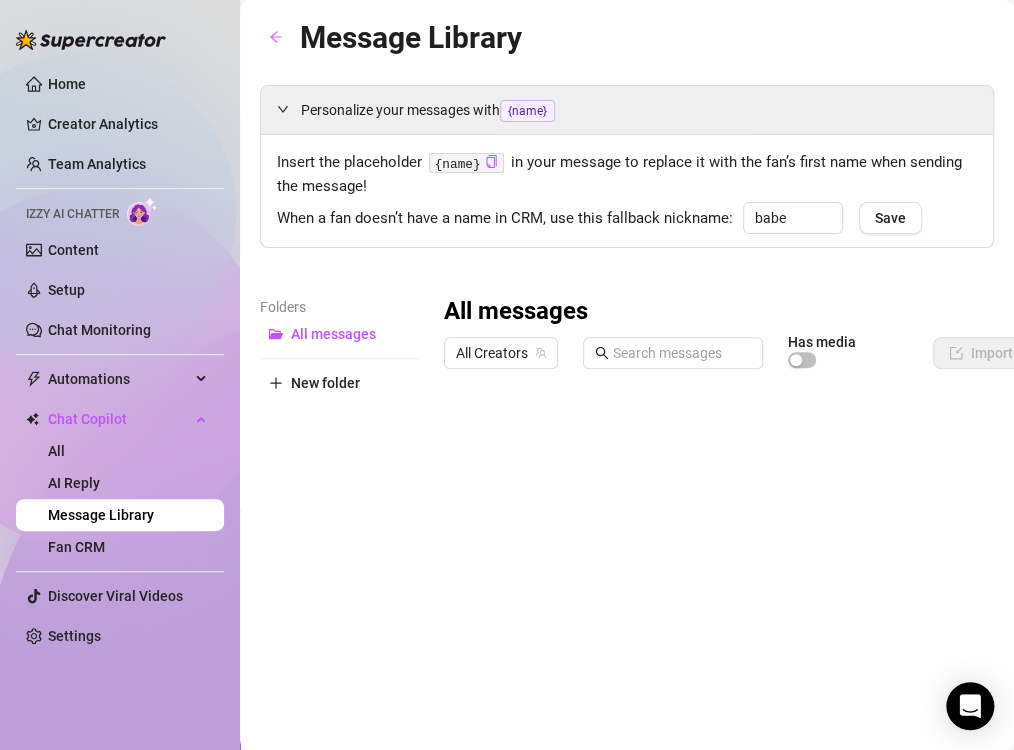 click on "Home Creator Analytics Team Analytics Izzy AI Chatter Content Setup Chat Monitoring Automations All Message Flow Beta Bump Online Fans Expired Fans Chat Copilot All AI Reply Message Library Fan CRM Discover Viral Videos Settings" at bounding box center (120, 360) 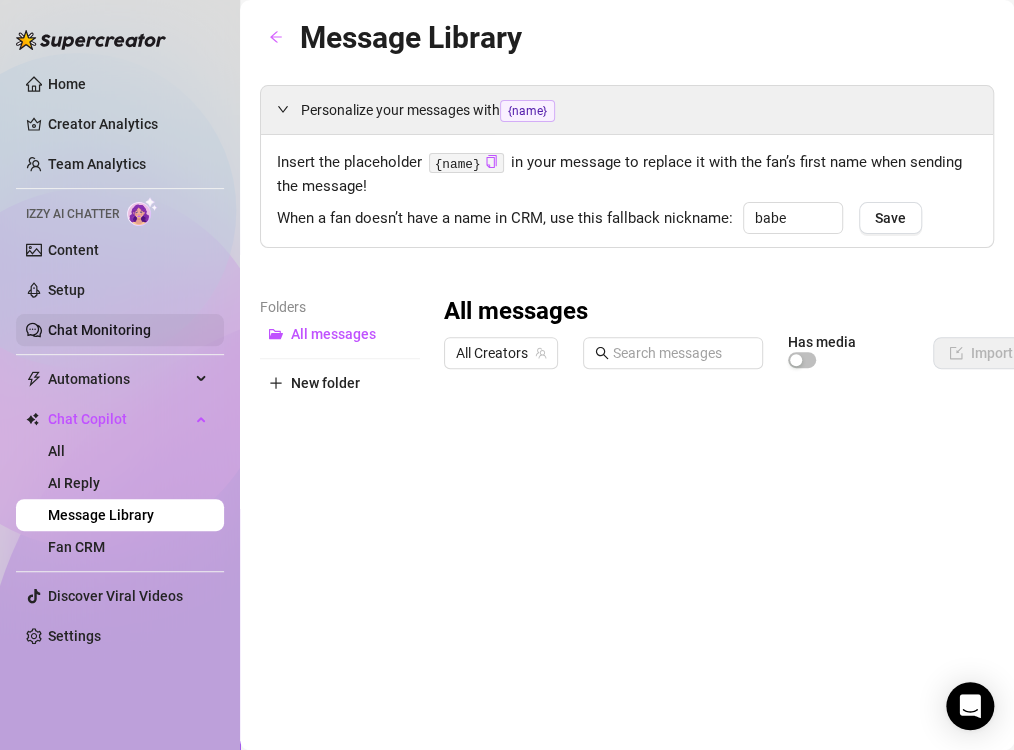 click on "Chat Monitoring" at bounding box center [99, 330] 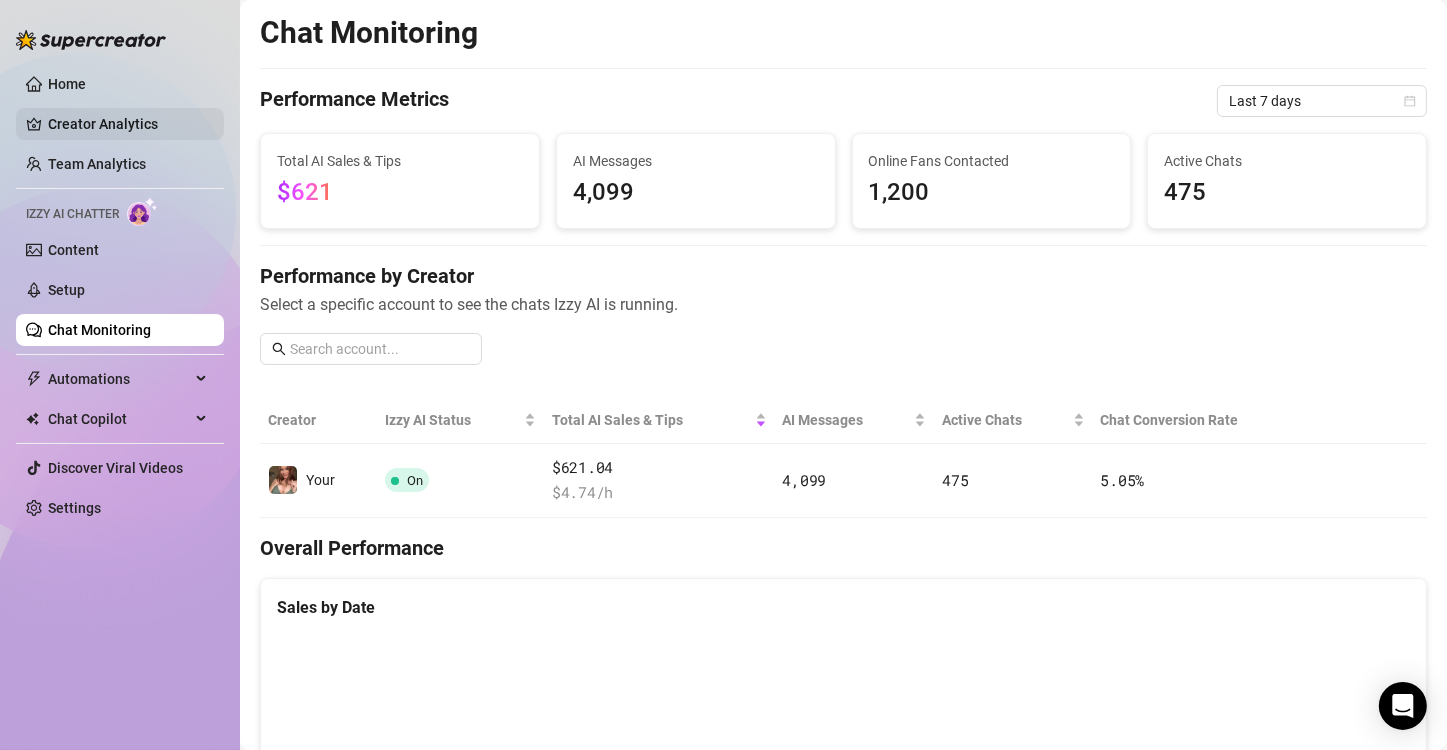 click on "Creator Analytics" at bounding box center (128, 124) 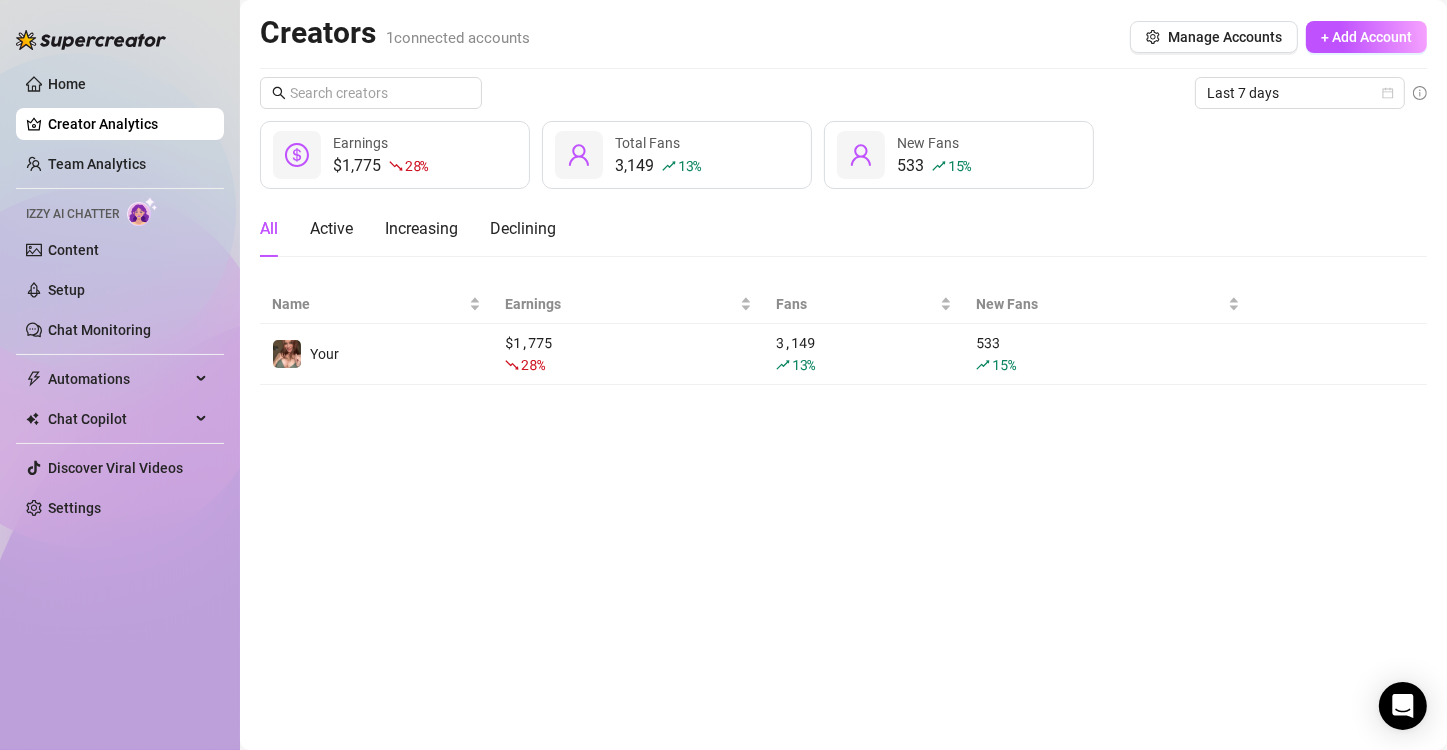 click on "Izzy AI Chatter" at bounding box center (120, 211) 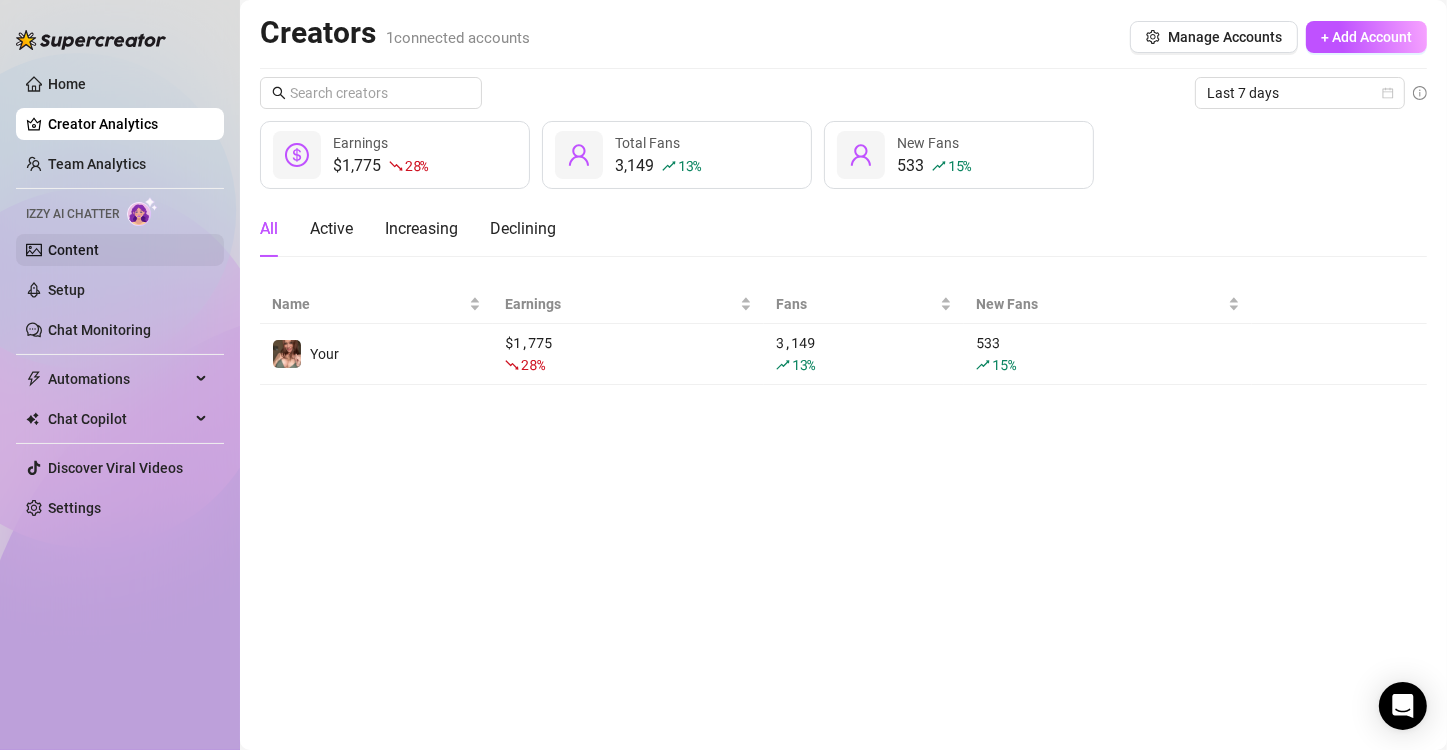 click on "Content" at bounding box center [73, 250] 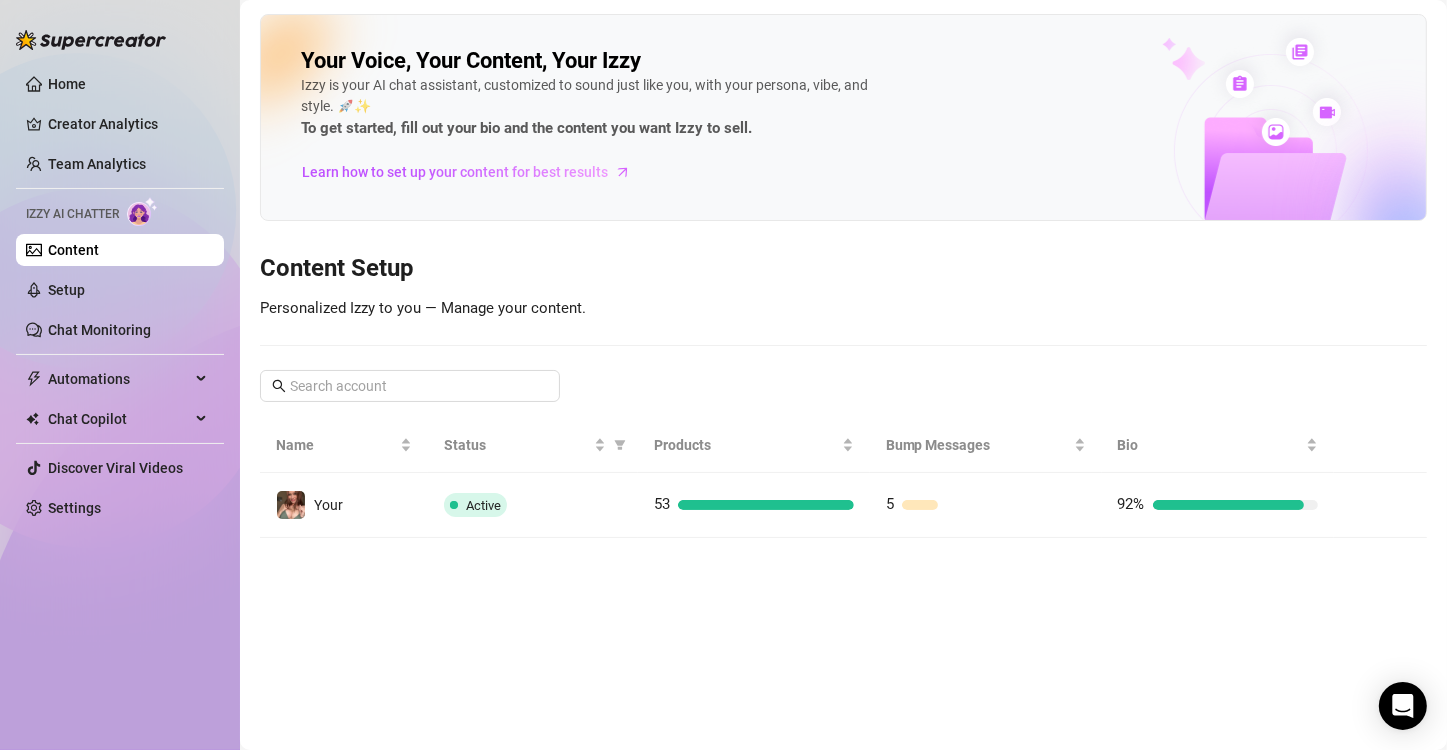 click on "Izzy AI Chatter" at bounding box center [72, 214] 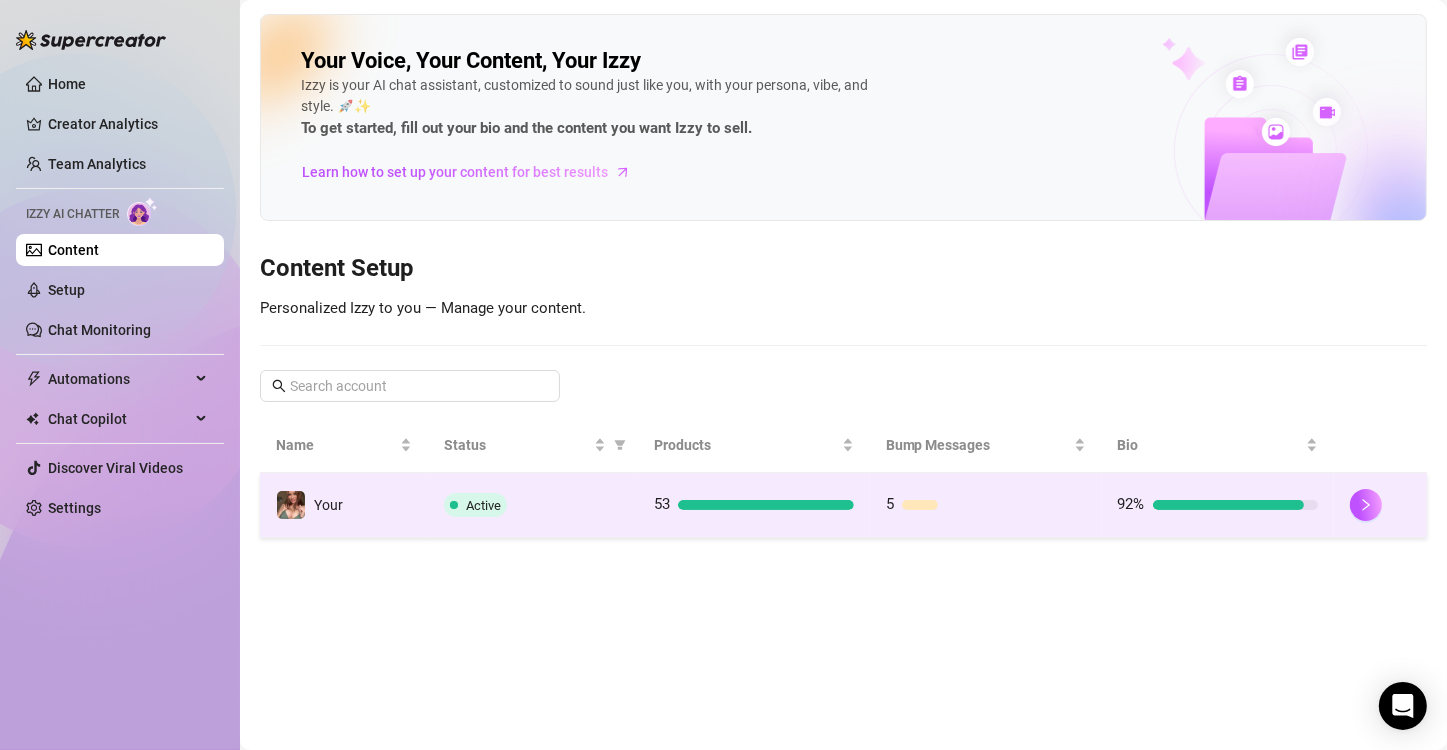 click on "Active" at bounding box center (533, 505) 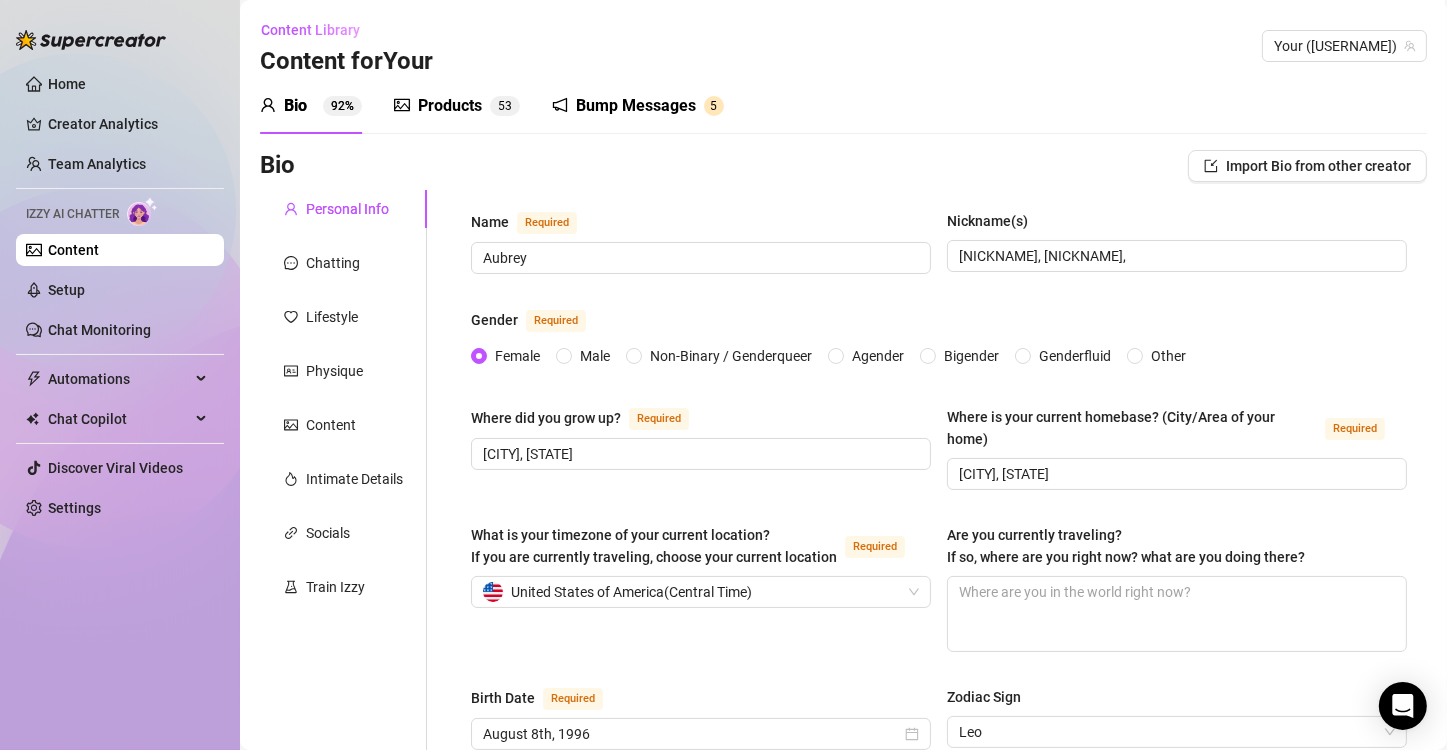 click on "Products" at bounding box center [450, 106] 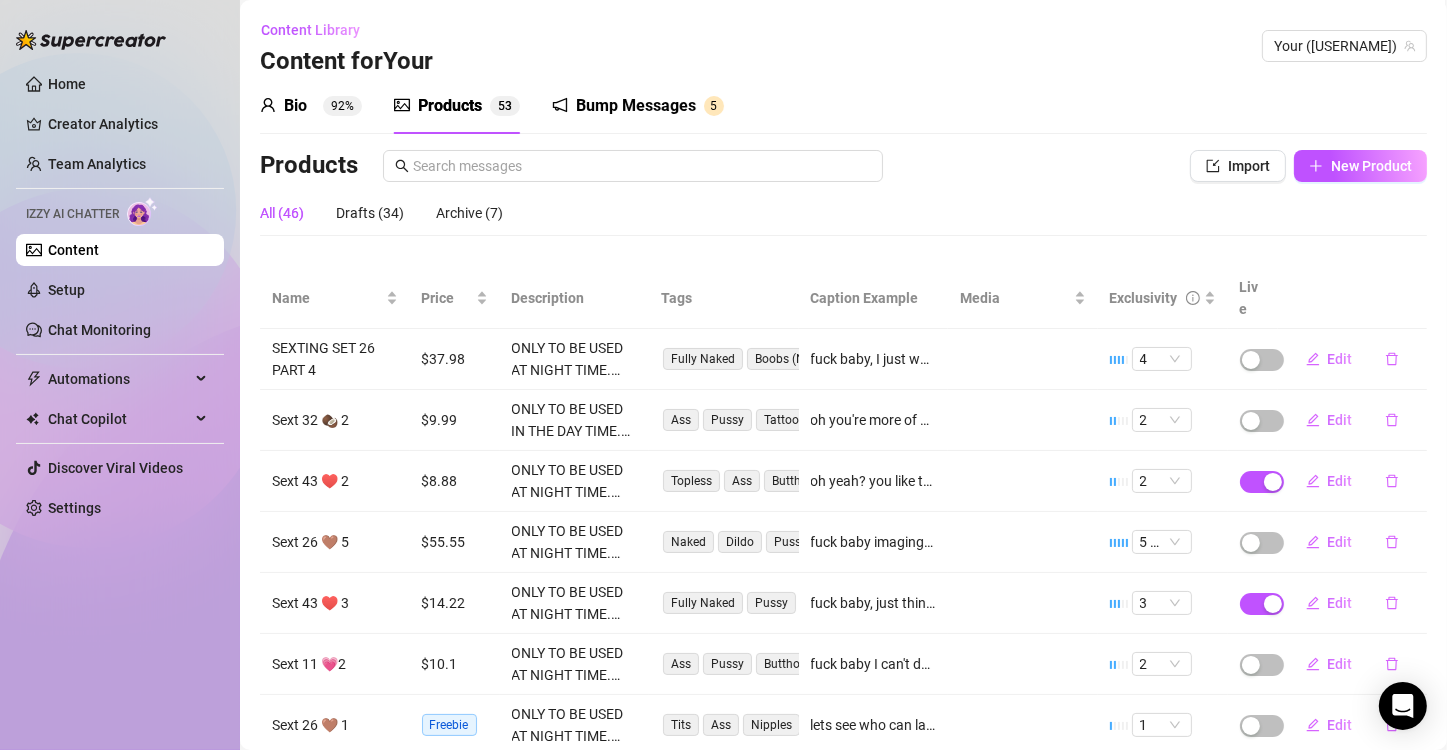 click on "Products" at bounding box center [450, 106] 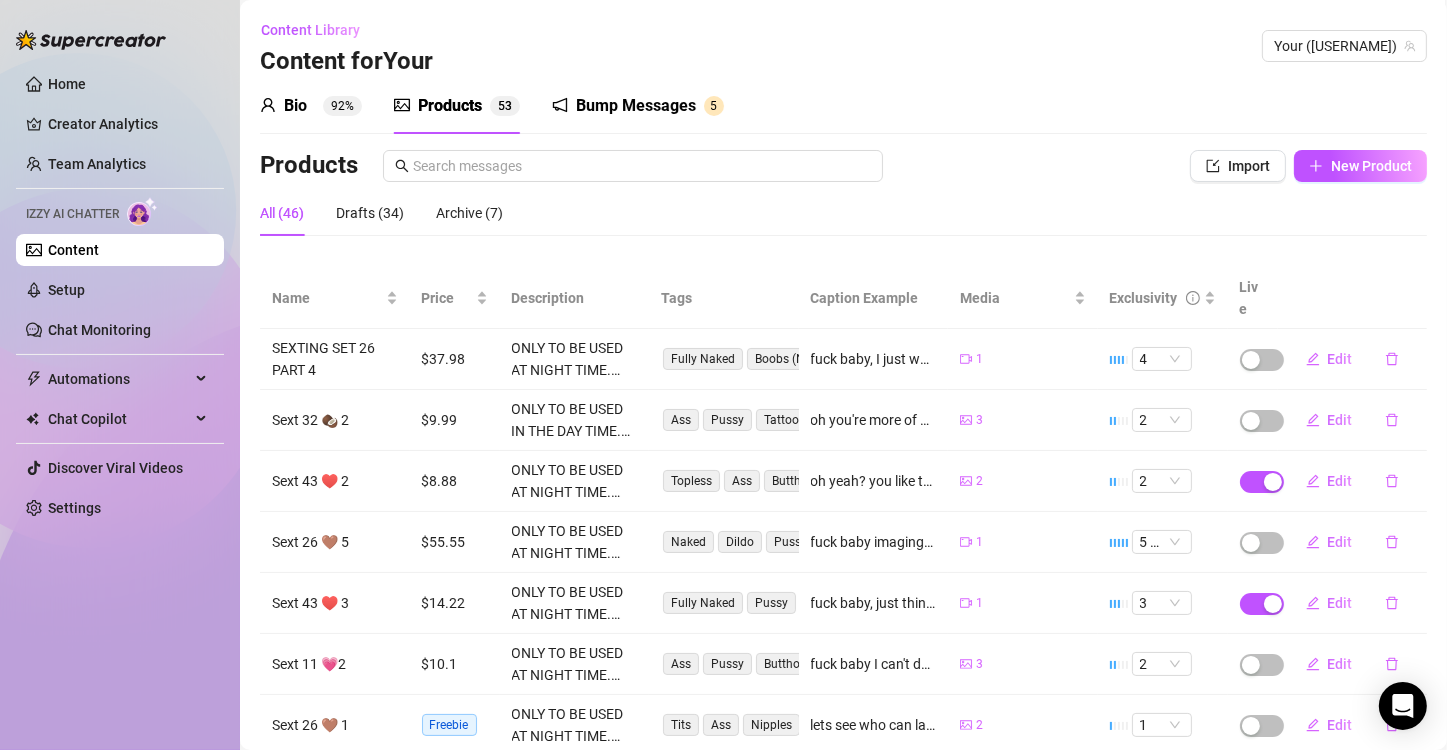 click on "Bump Messages" at bounding box center [636, 106] 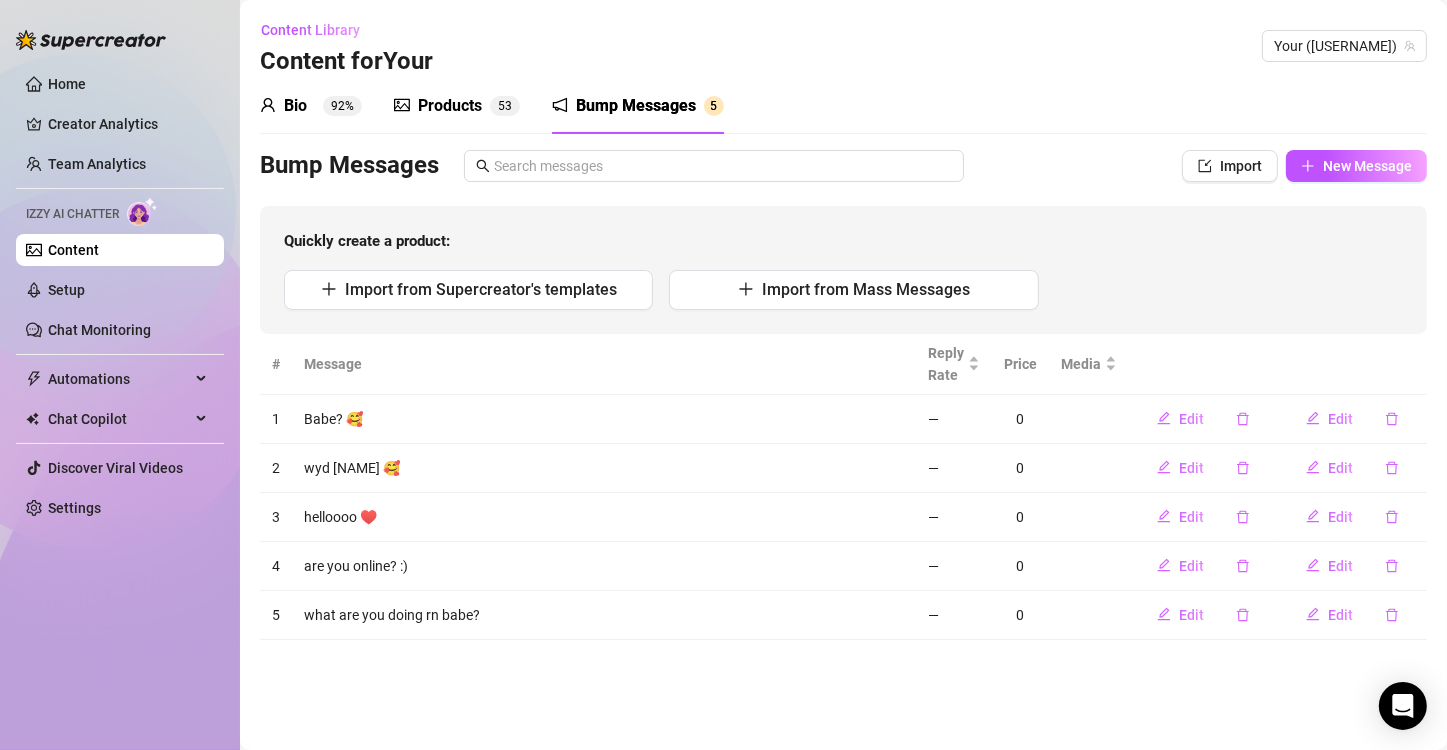 click on "Products" at bounding box center [450, 106] 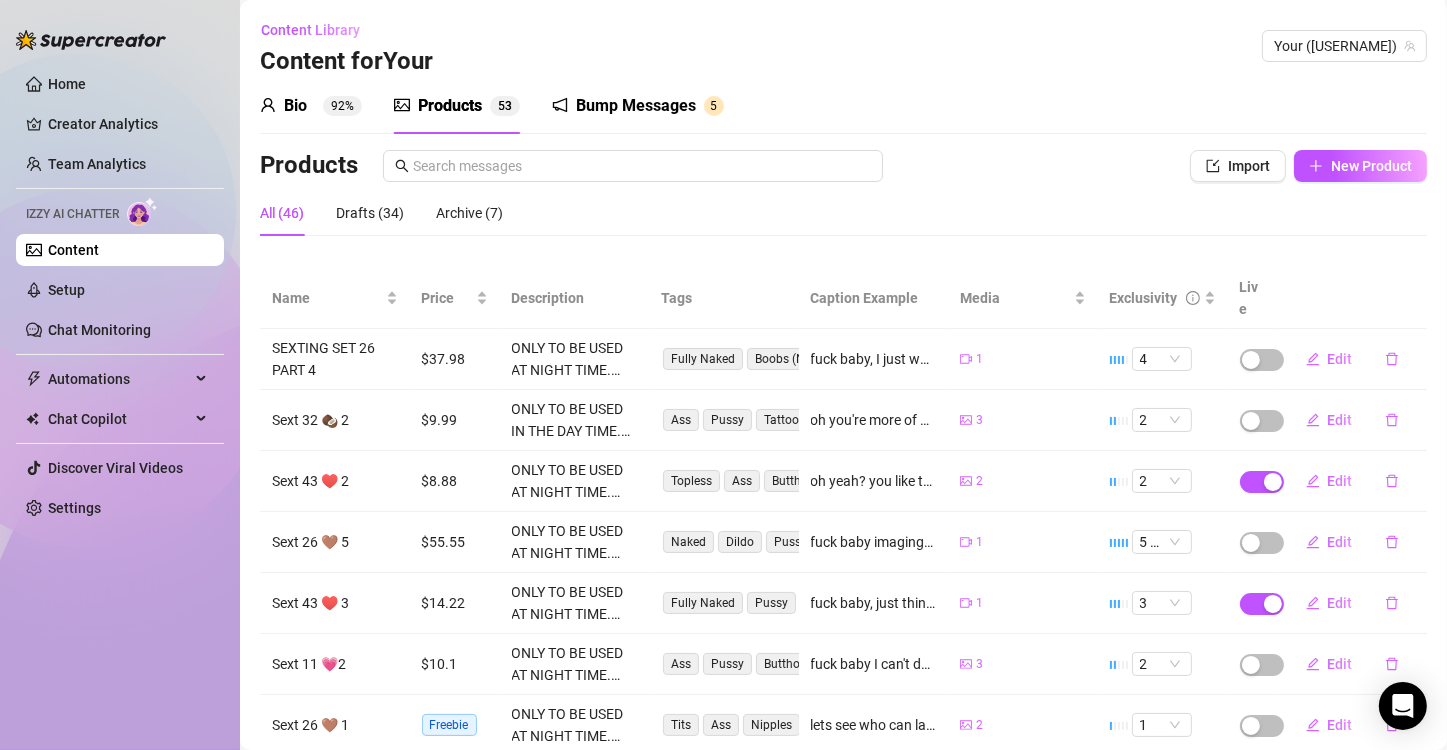 click on "Bio" at bounding box center (295, 106) 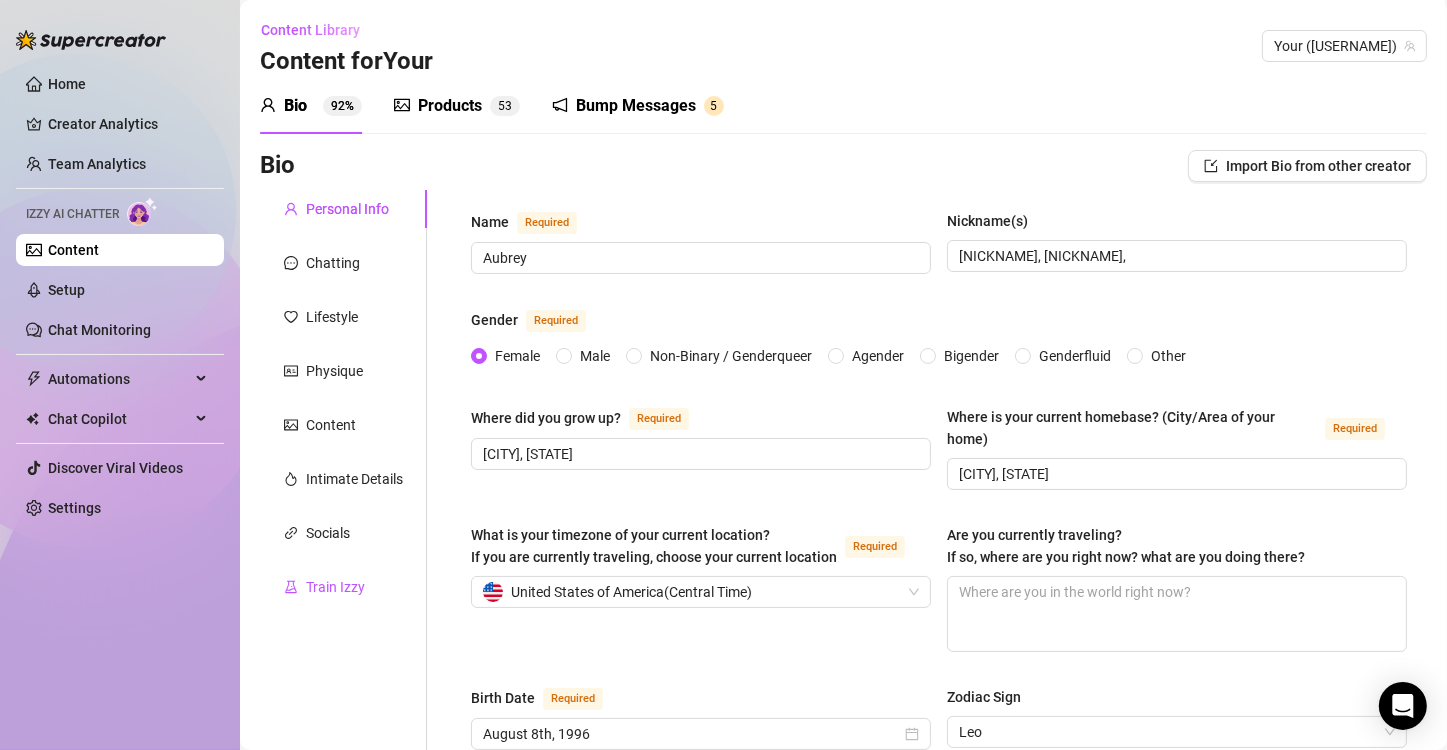 click on "Train Izzy" at bounding box center (335, 587) 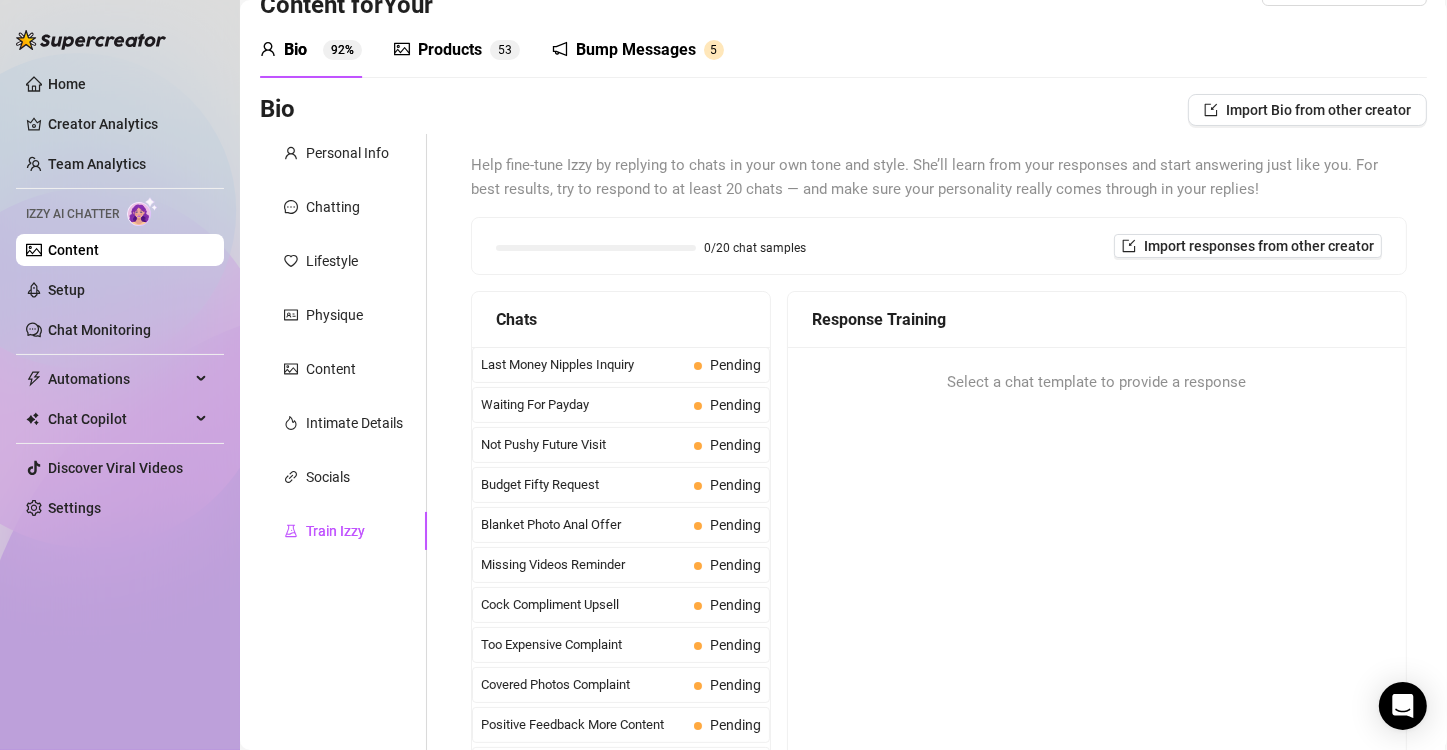 scroll, scrollTop: 55, scrollLeft: 0, axis: vertical 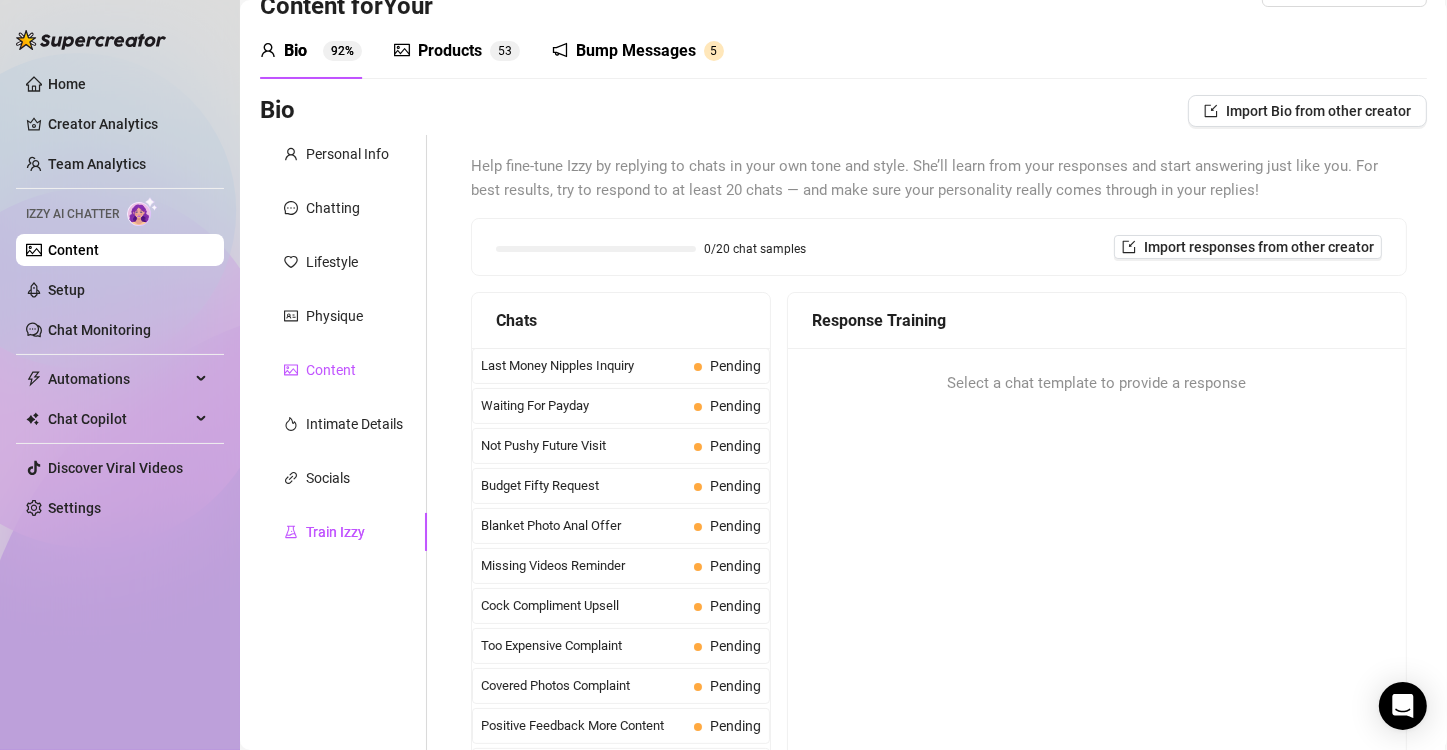 click on "Content" at bounding box center [331, 370] 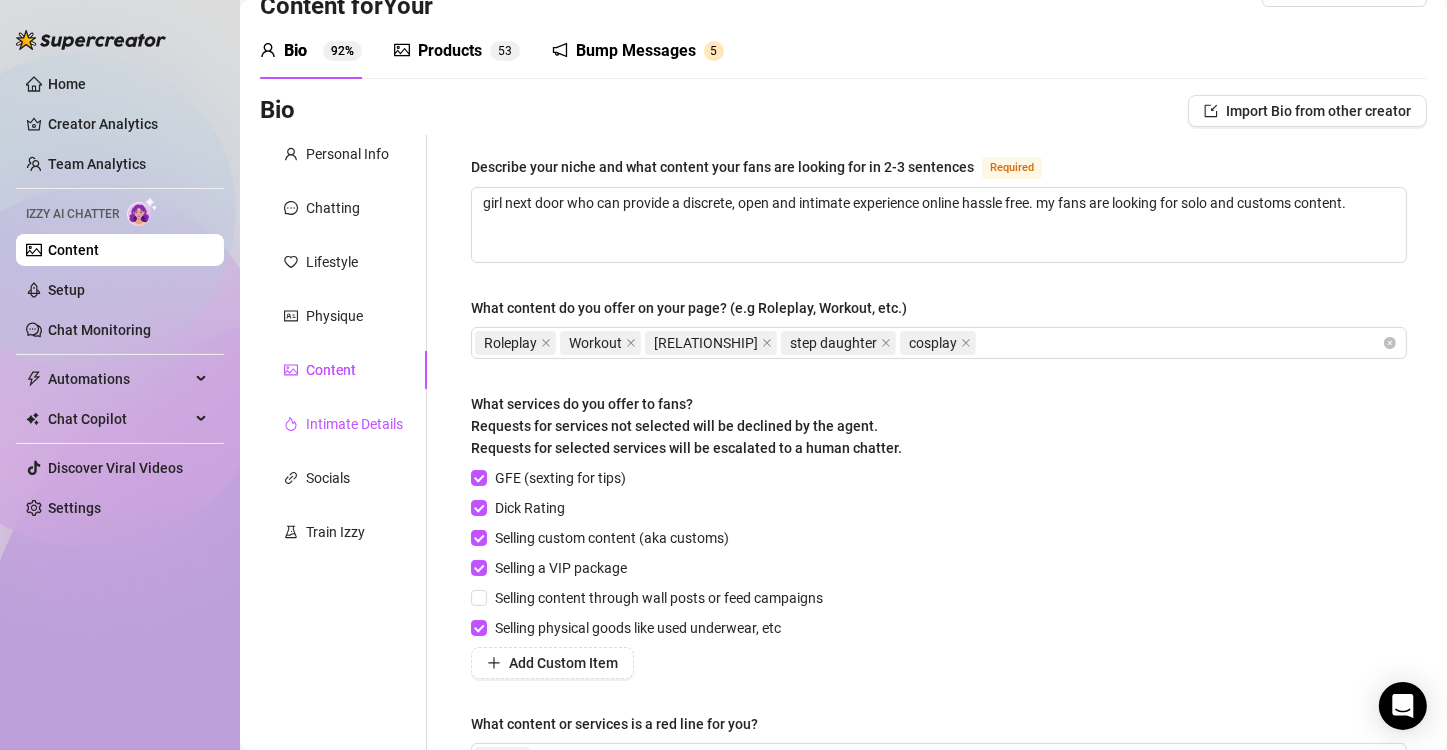 click on "Intimate Details" at bounding box center [354, 424] 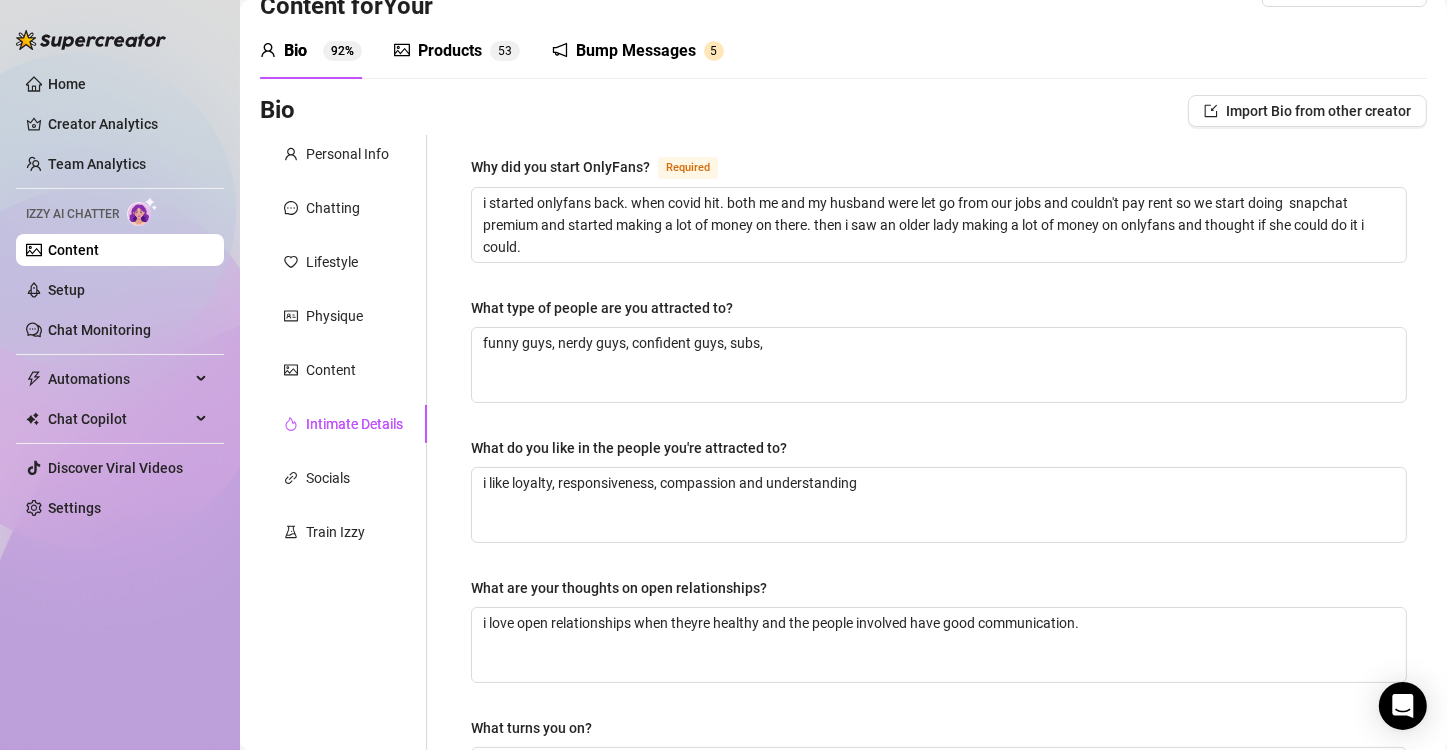 click on "Izzy AI Chatter" at bounding box center (72, 214) 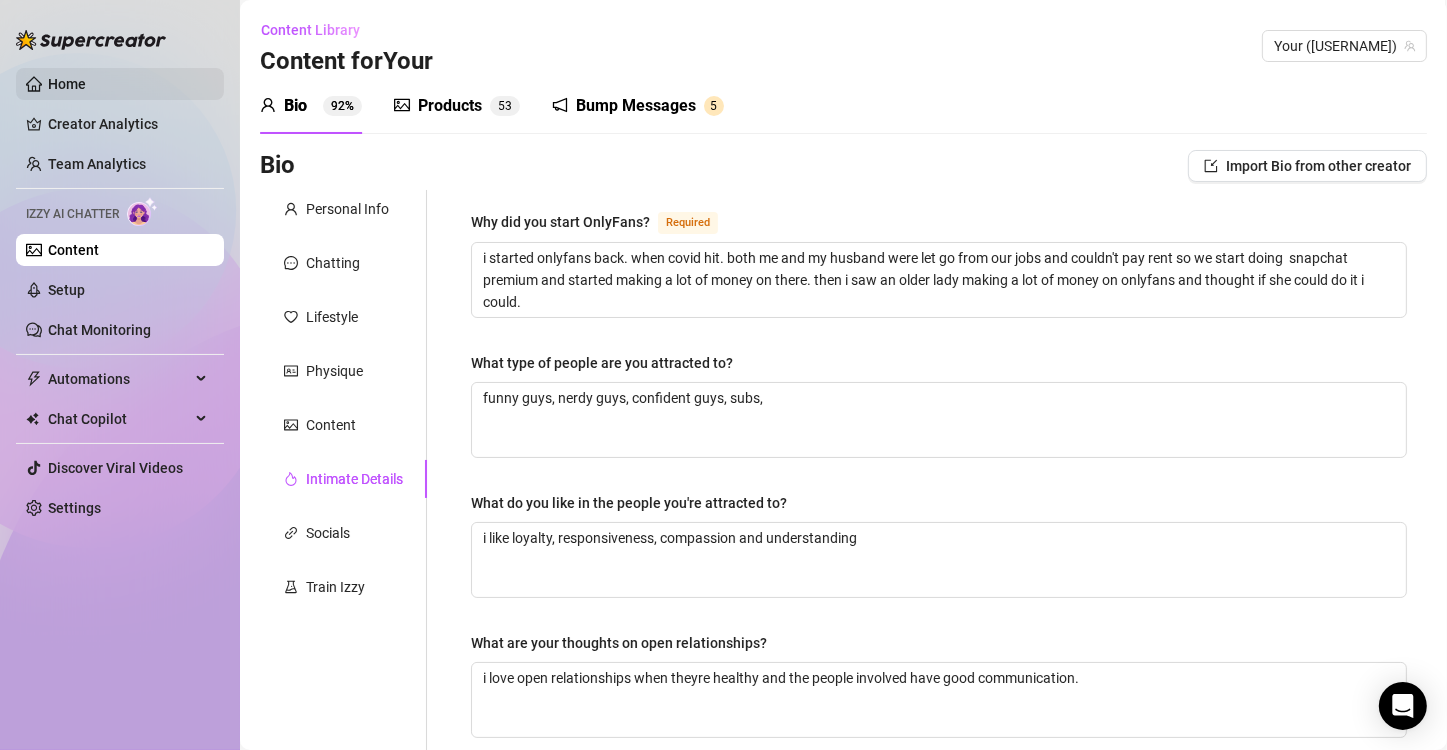 click on "Home" at bounding box center (67, 84) 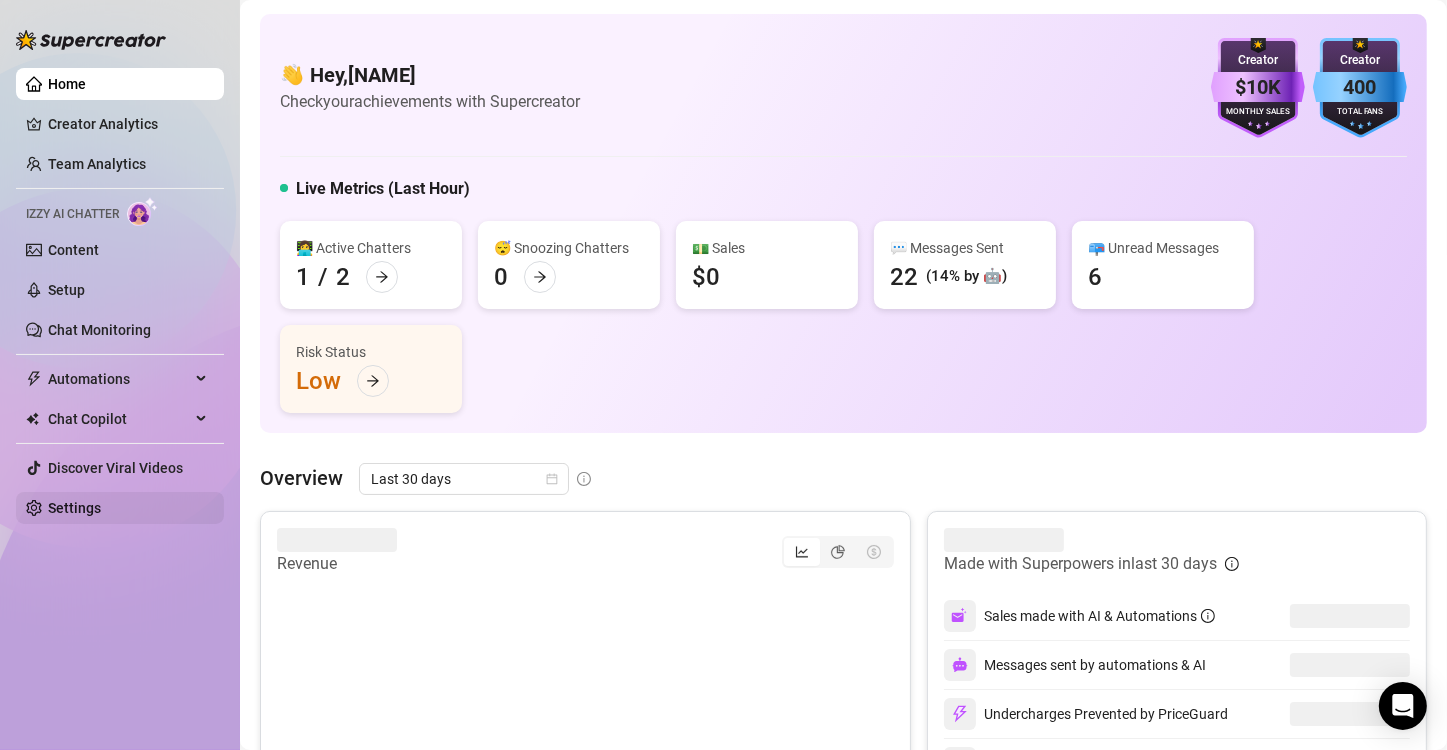 click on "Settings" at bounding box center [74, 508] 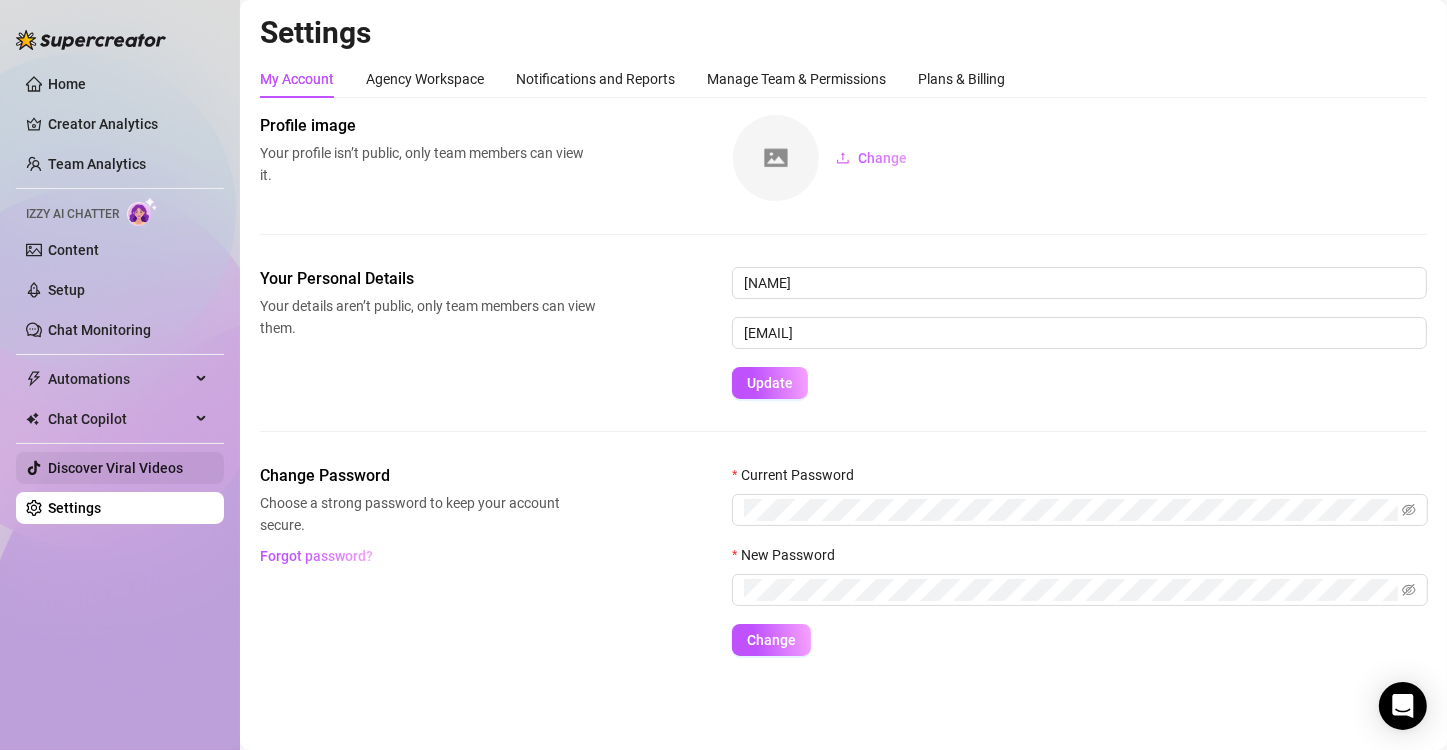 click on "Discover Viral Videos" at bounding box center (115, 468) 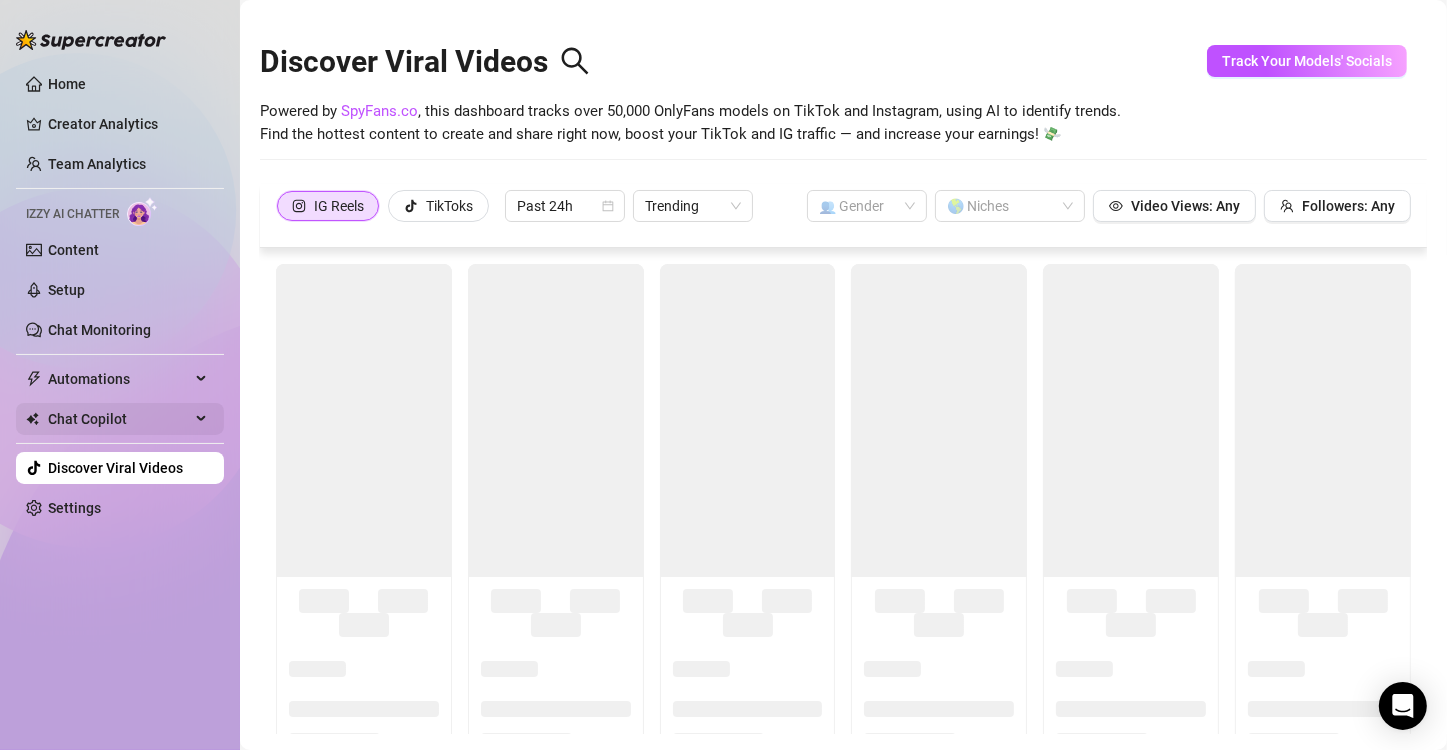 click on "Chat Copilot" at bounding box center (119, 419) 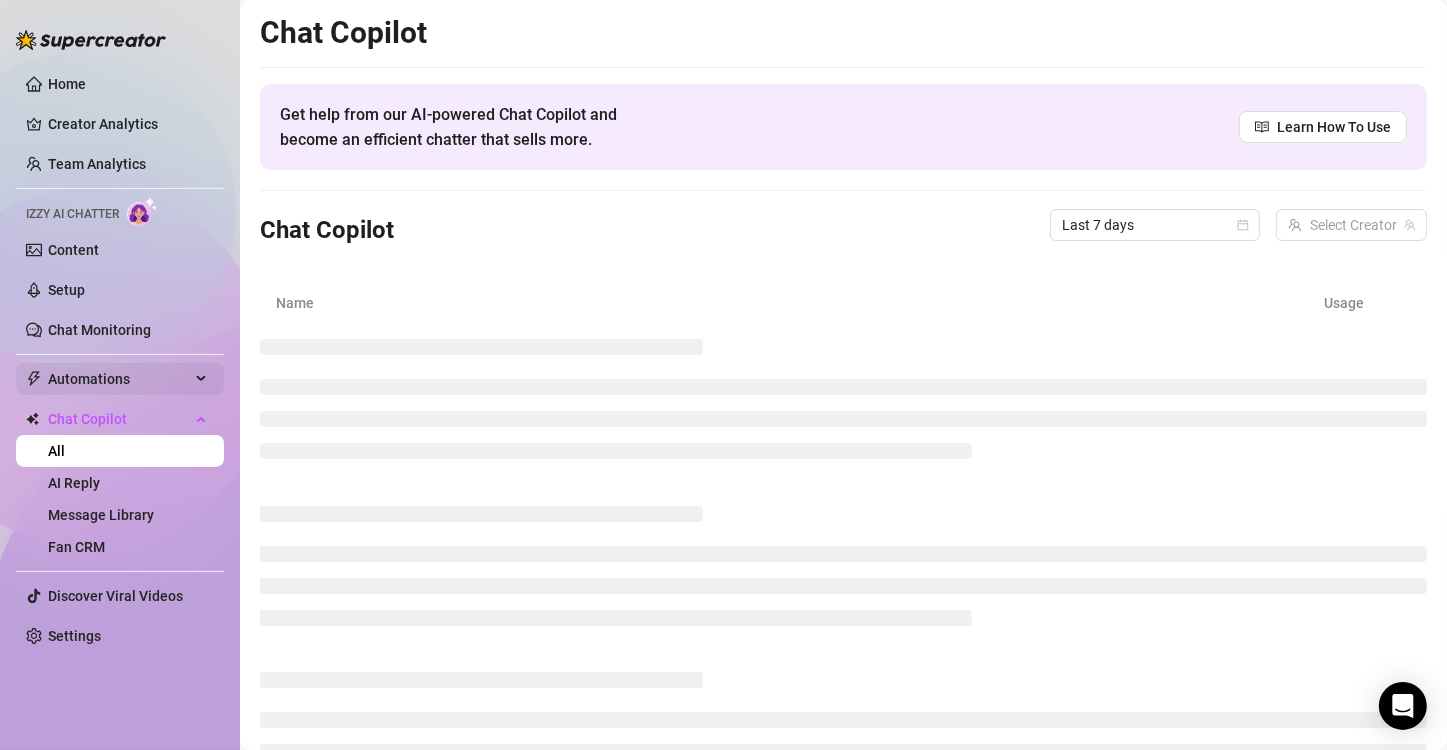 click on "Automations" at bounding box center [119, 379] 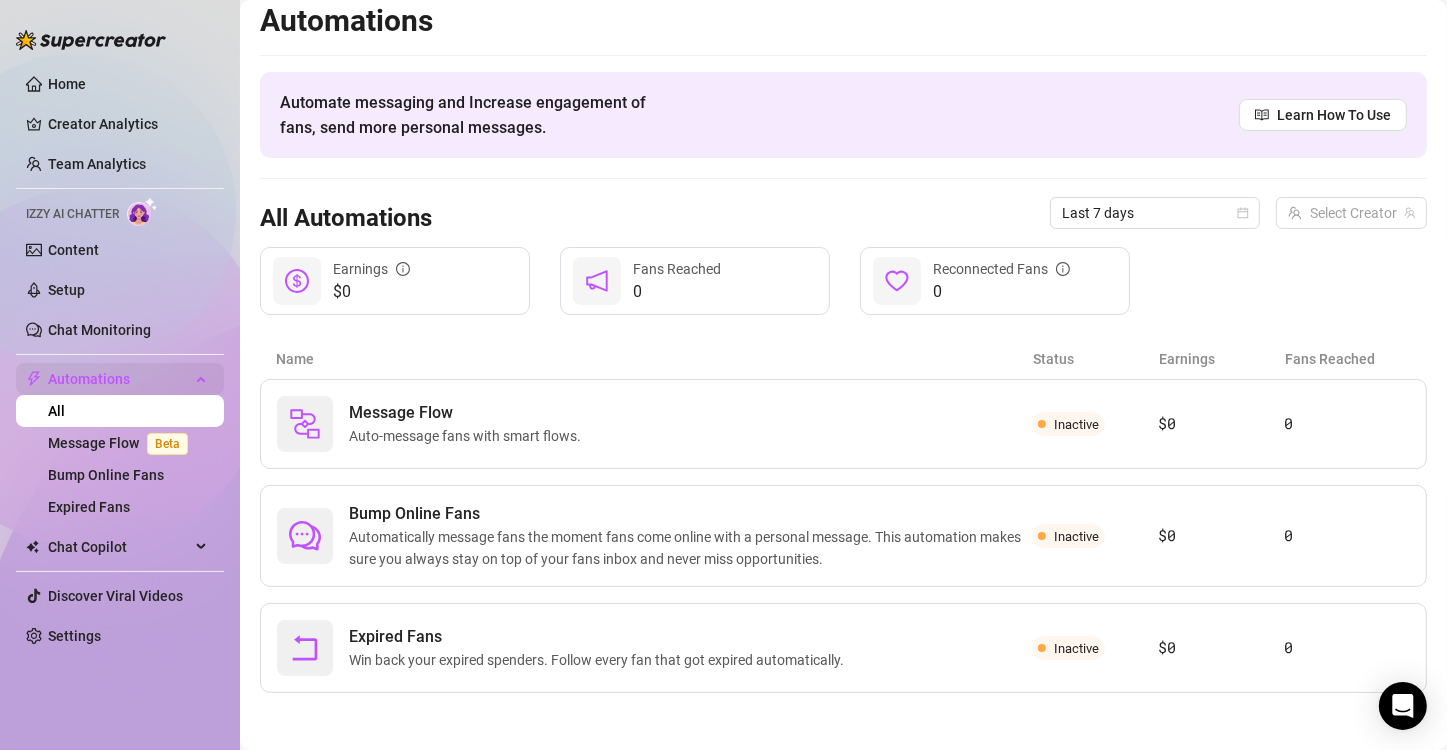 scroll, scrollTop: 0, scrollLeft: 0, axis: both 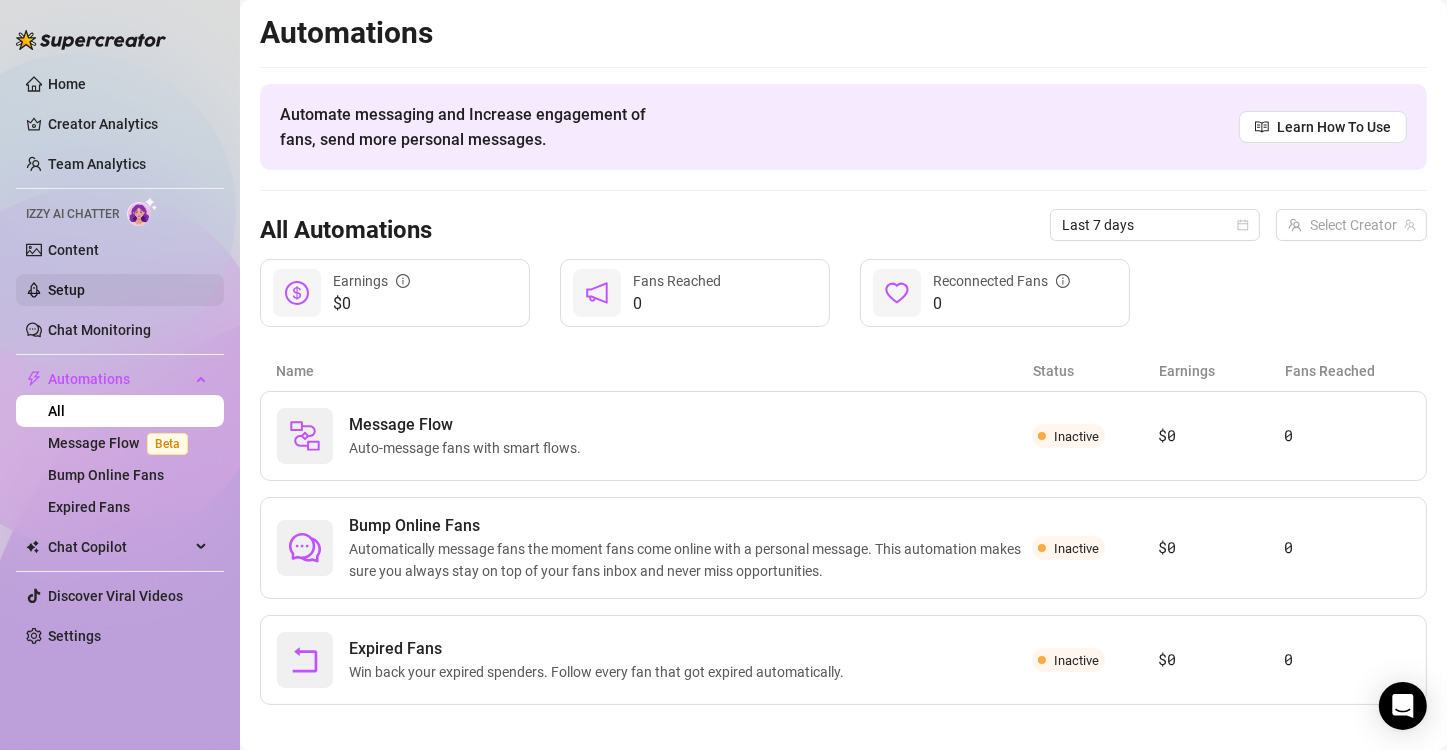 click on "Setup" at bounding box center [66, 290] 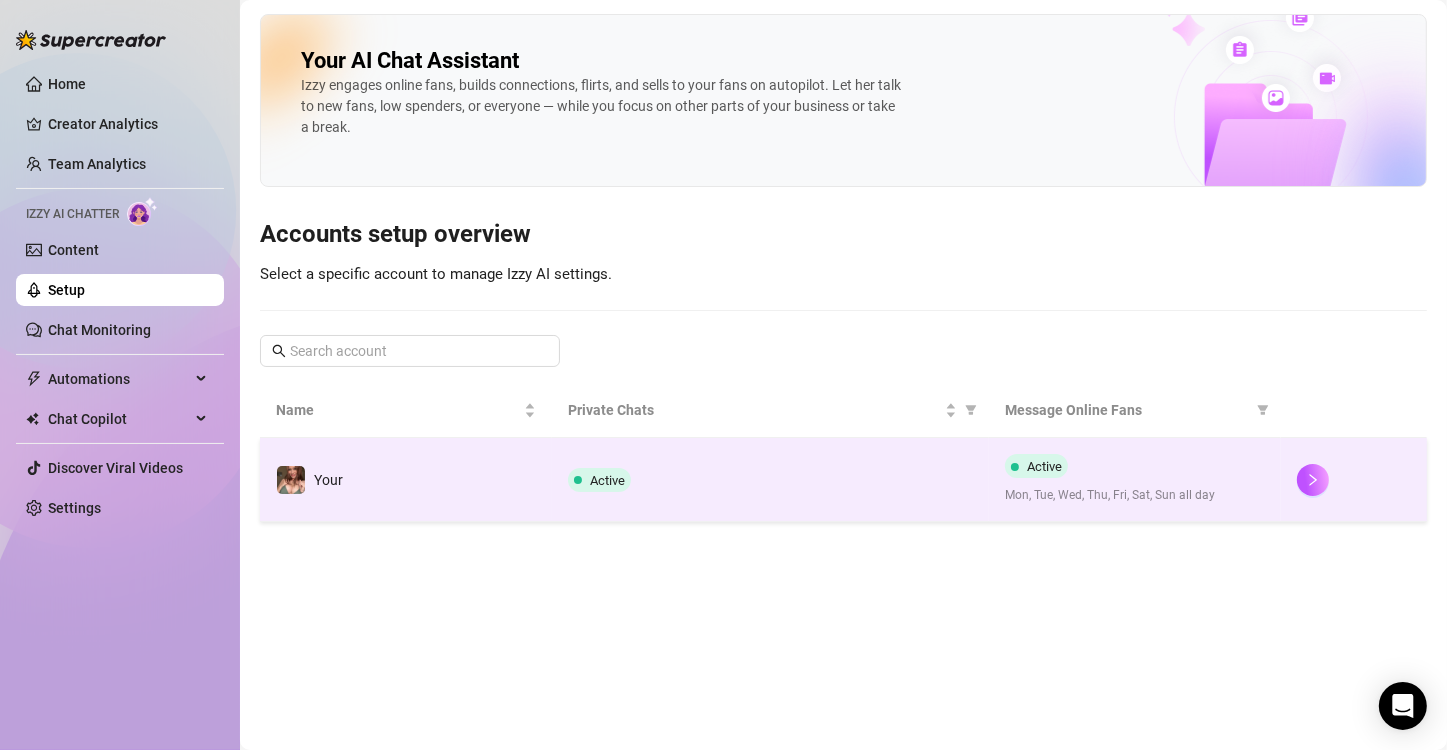 click on "Active" at bounding box center (603, 480) 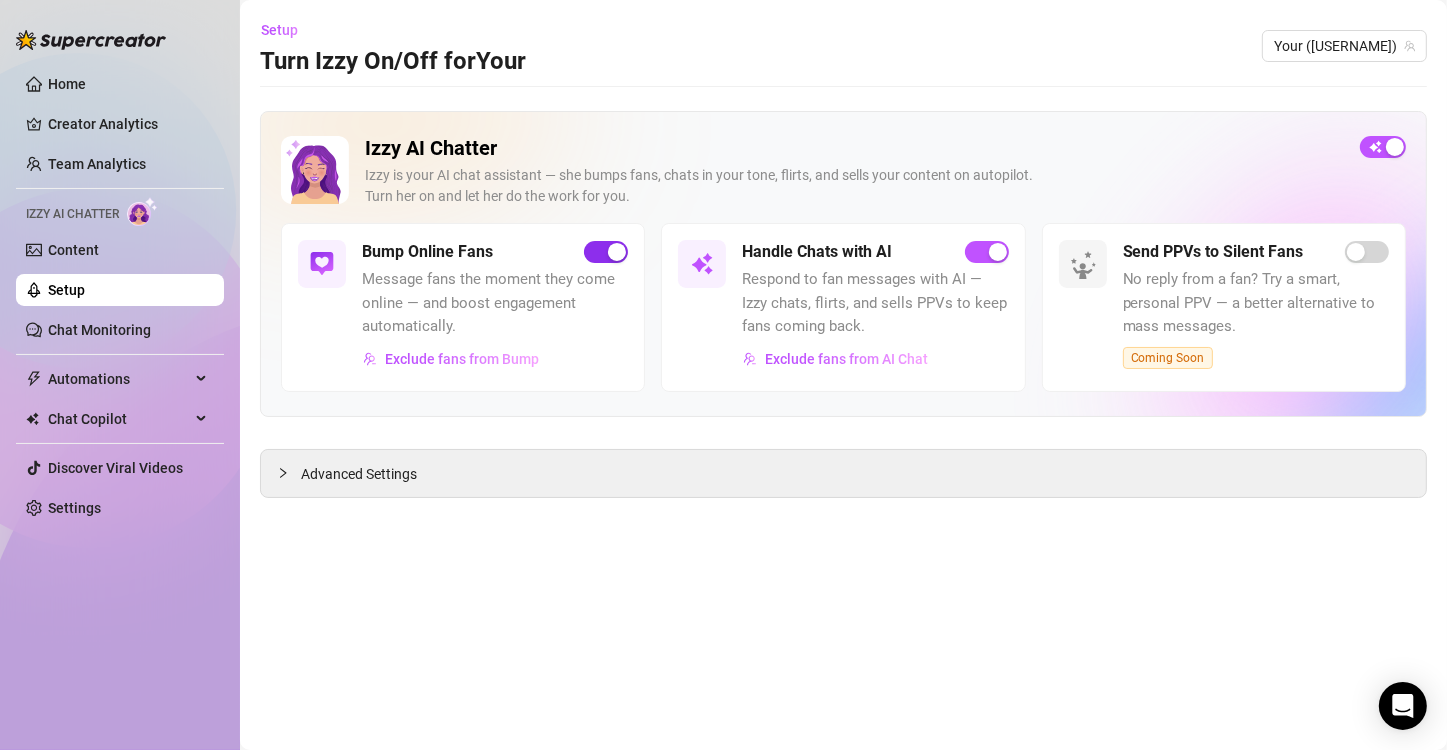 click at bounding box center [606, 252] 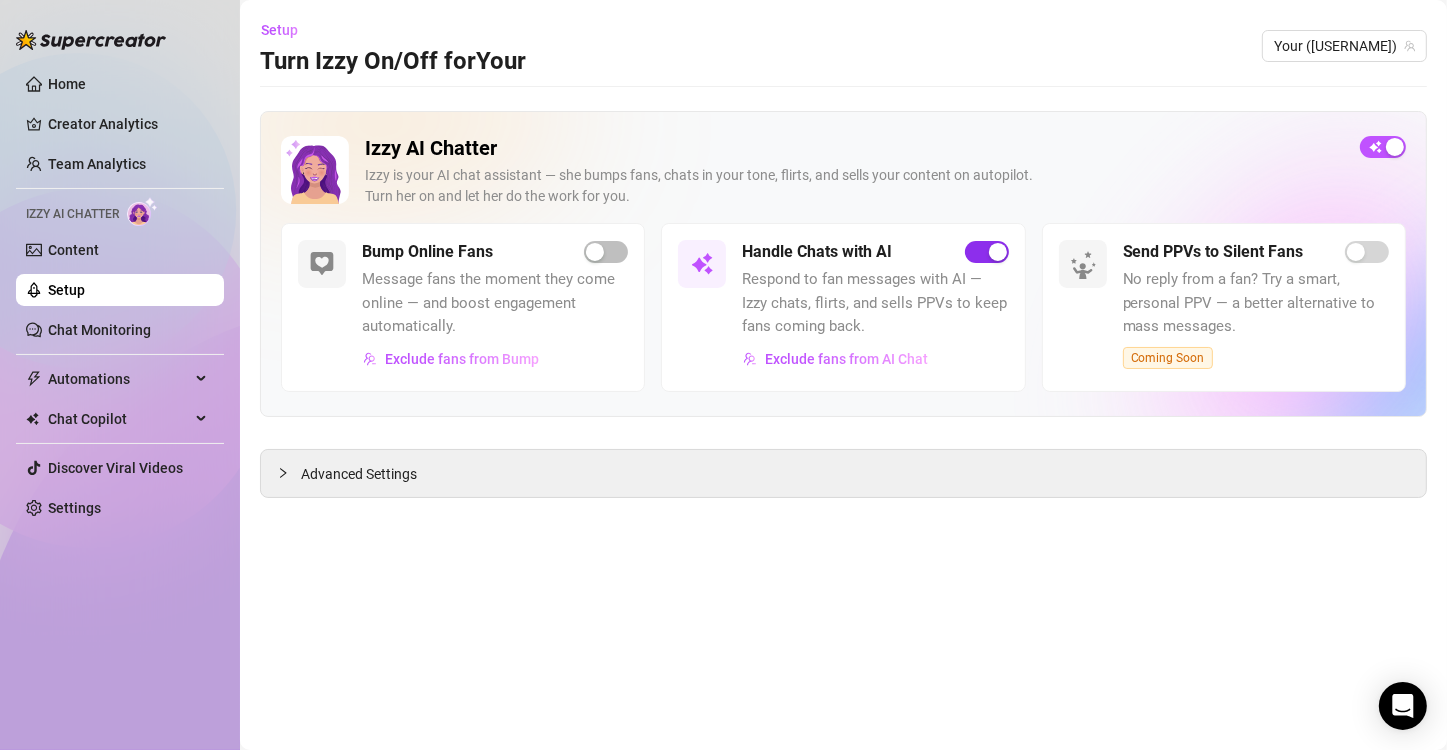 click at bounding box center (987, 252) 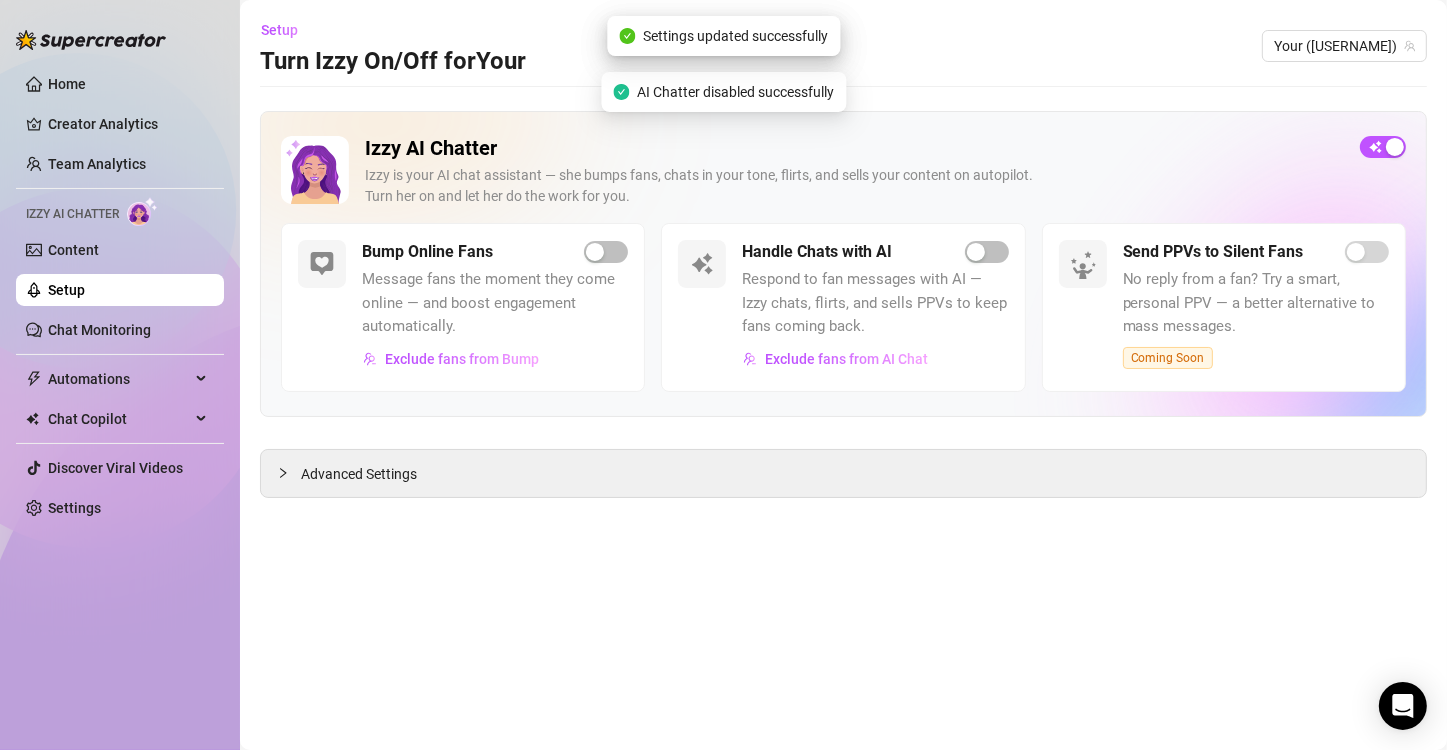 click on "Handle Chats with AI" at bounding box center [875, 252] 